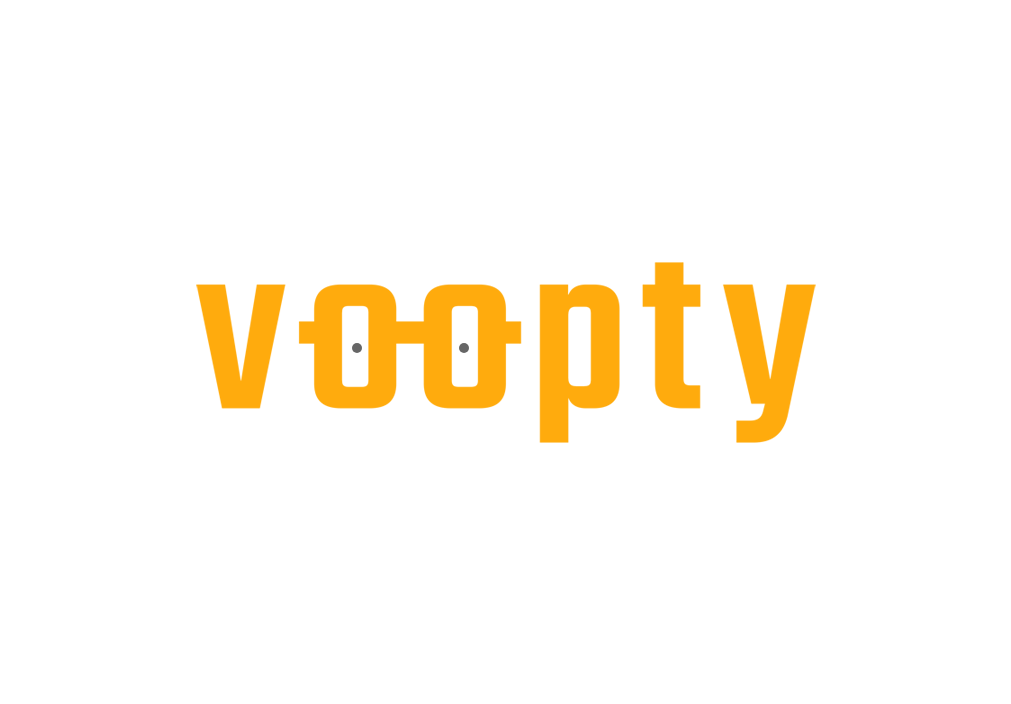 scroll, scrollTop: 0, scrollLeft: 0, axis: both 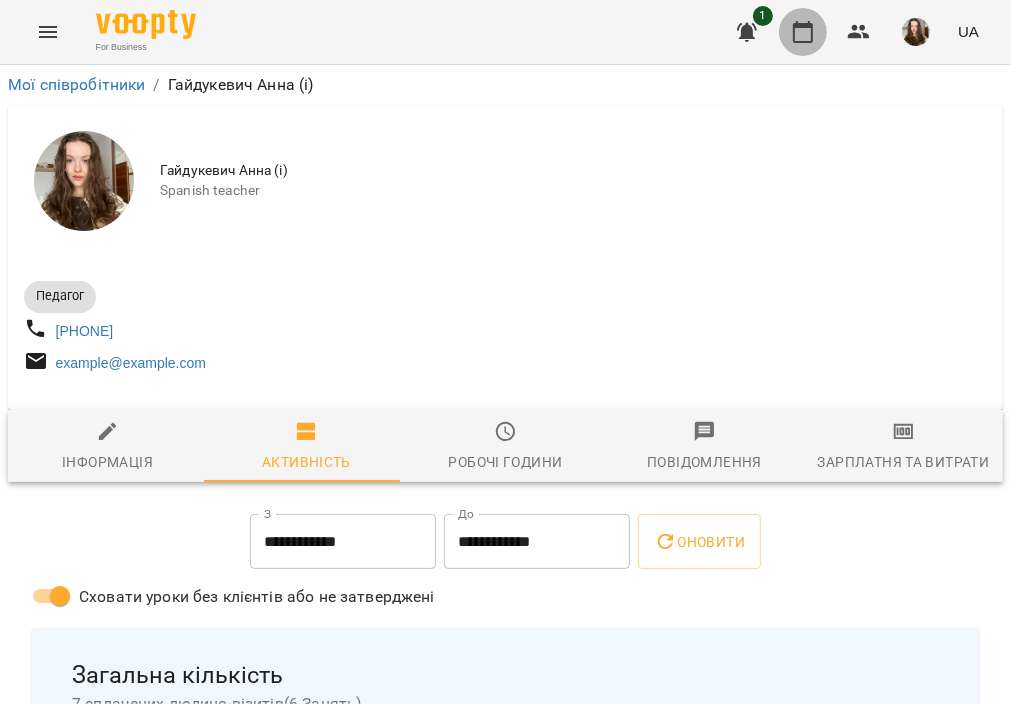 click 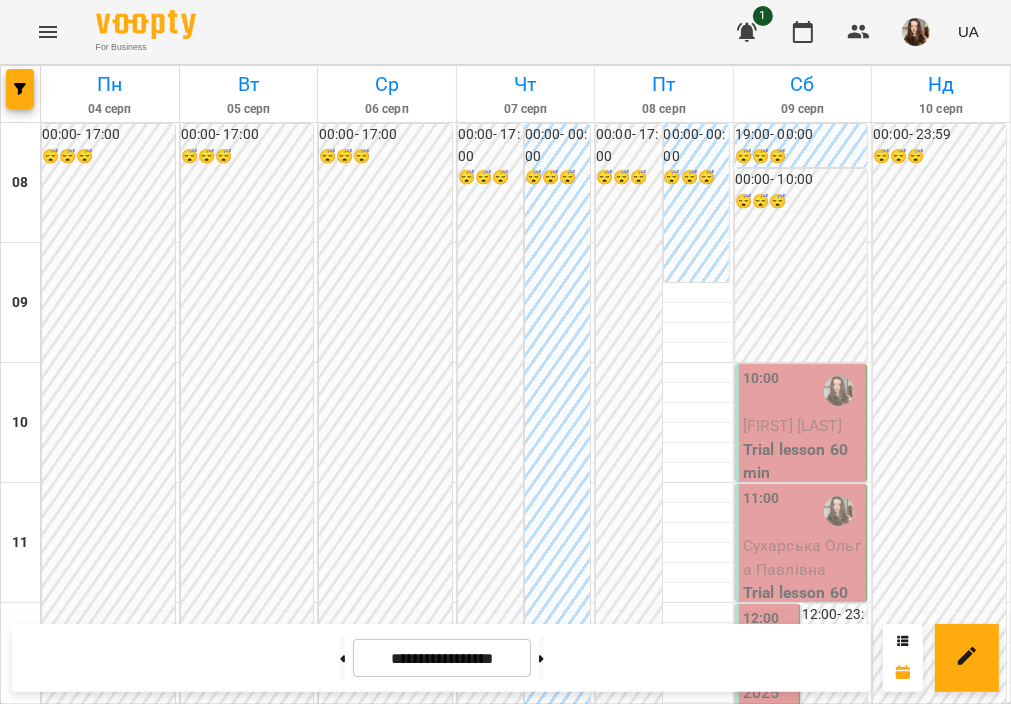 scroll, scrollTop: 138, scrollLeft: 0, axis: vertical 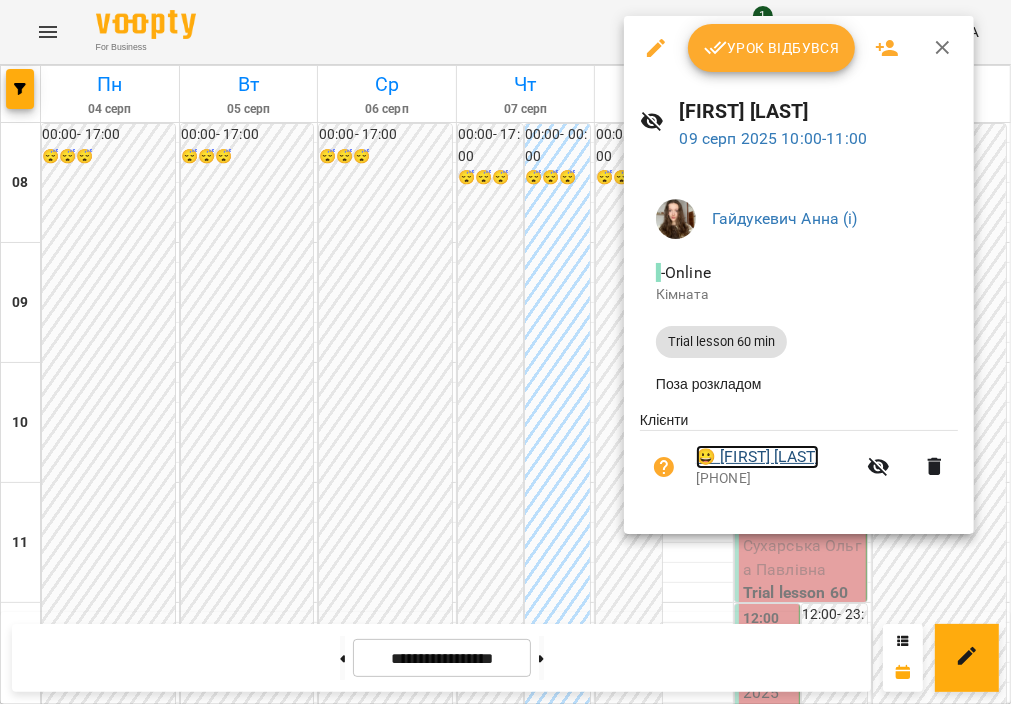 click on "😀   [FIRST] [LAST]" at bounding box center [757, 457] 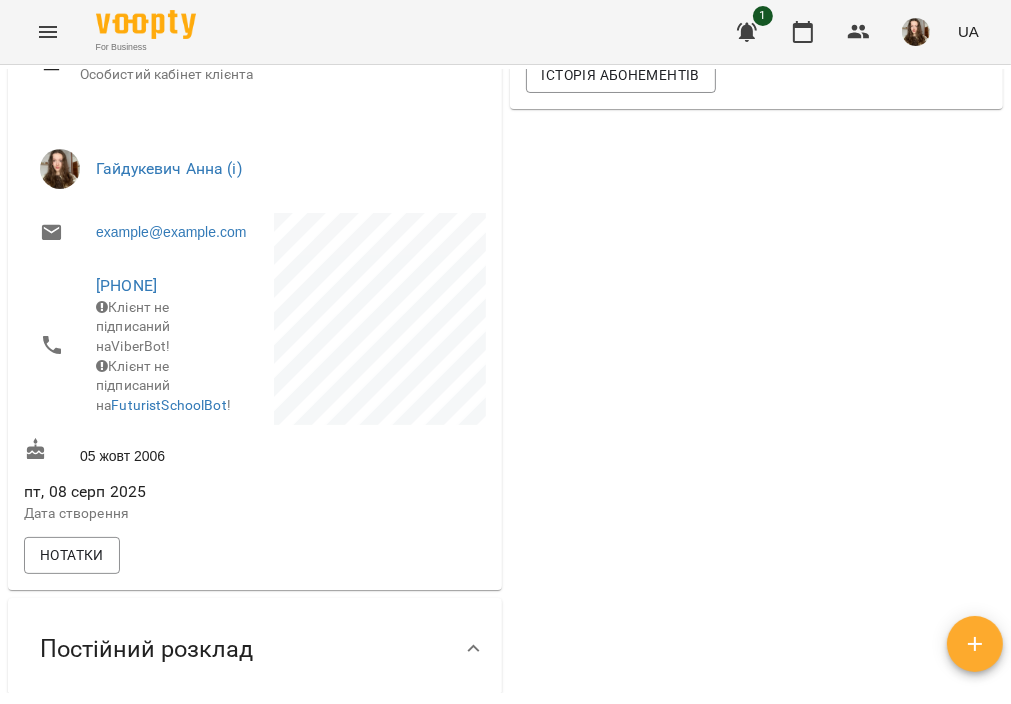 scroll, scrollTop: 0, scrollLeft: 0, axis: both 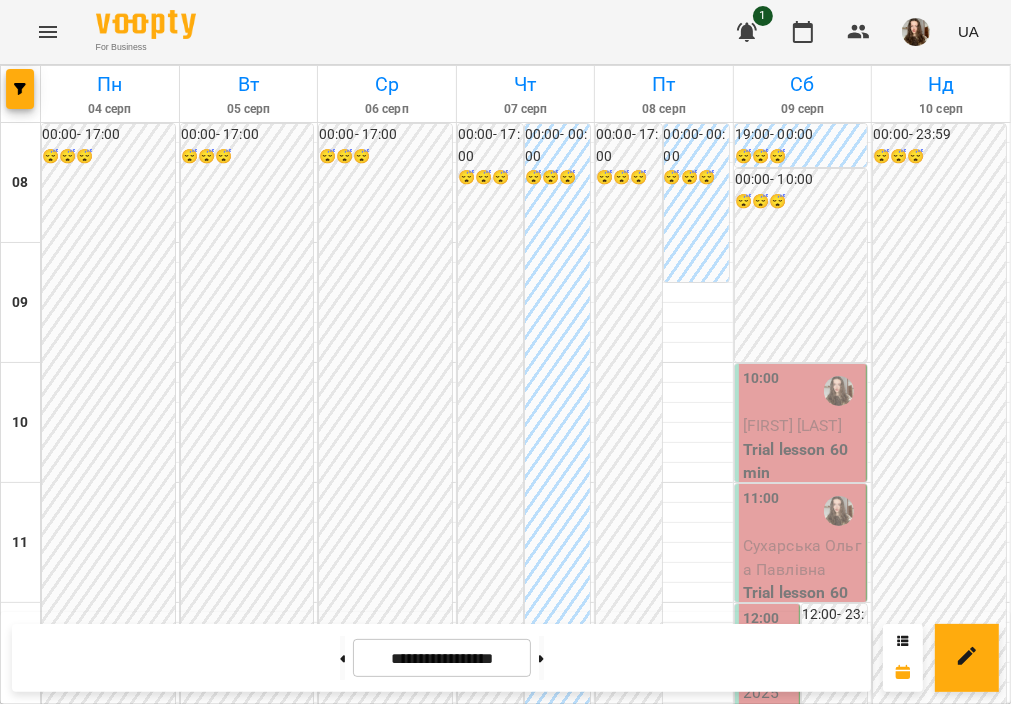 click on "Сухарська Ольга Павлівна" at bounding box center (802, 557) 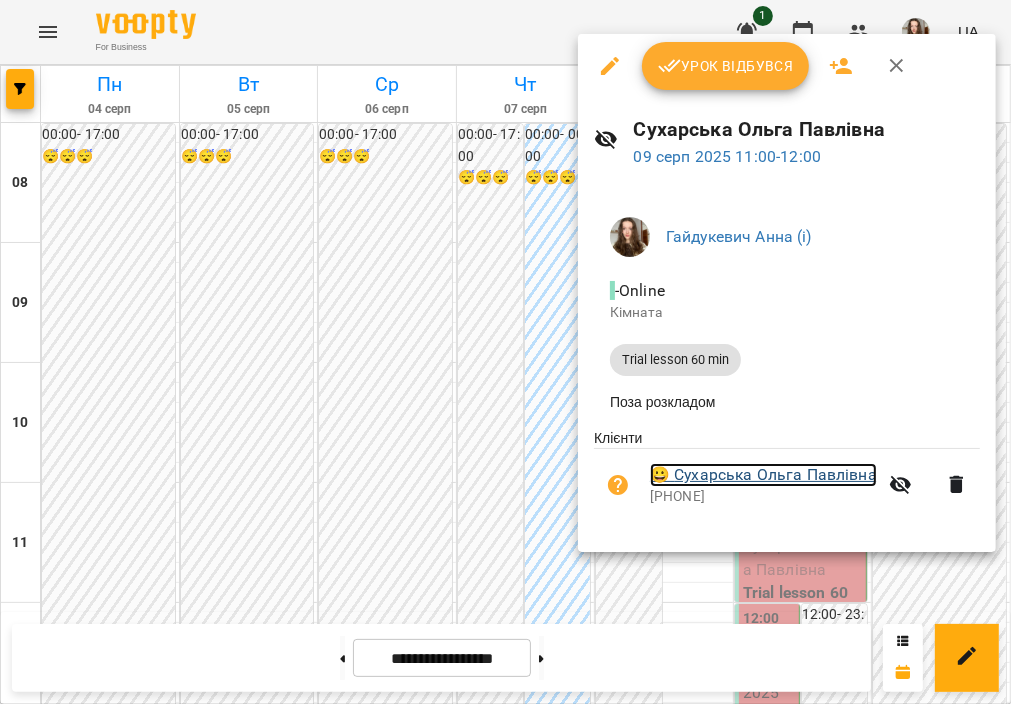 click on "😀   [LAST] [FIRST]" at bounding box center (763, 475) 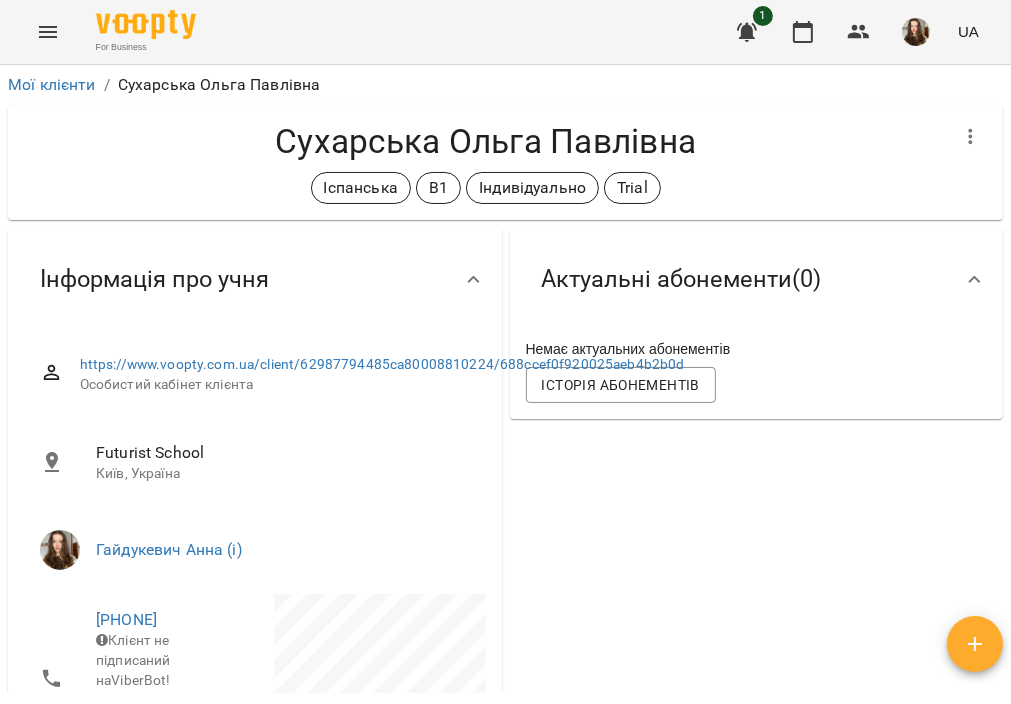 scroll, scrollTop: 372, scrollLeft: 0, axis: vertical 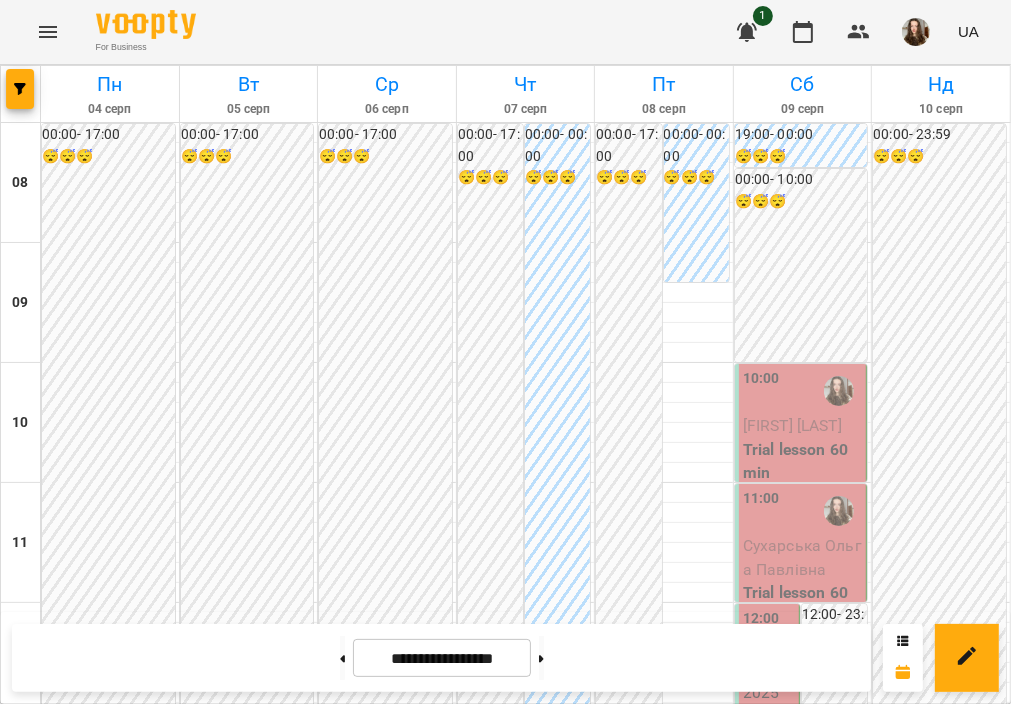 click on "2025 [8] Spanish Indiv 60 min - [FIRST] [LAST]" at bounding box center [769, 763] 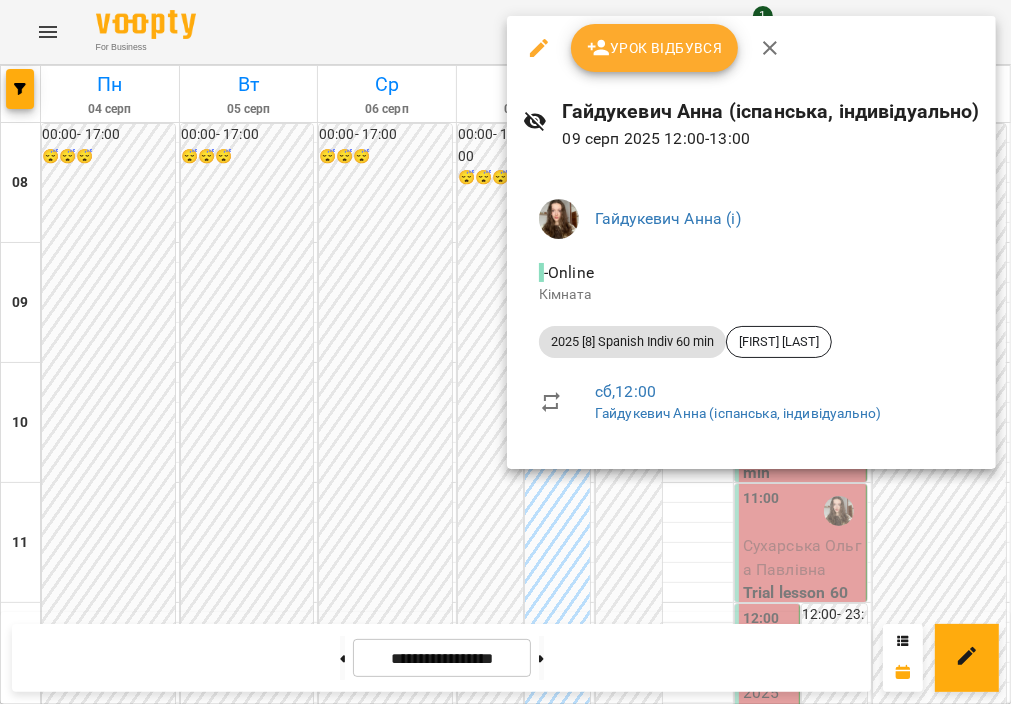 click at bounding box center [505, 352] 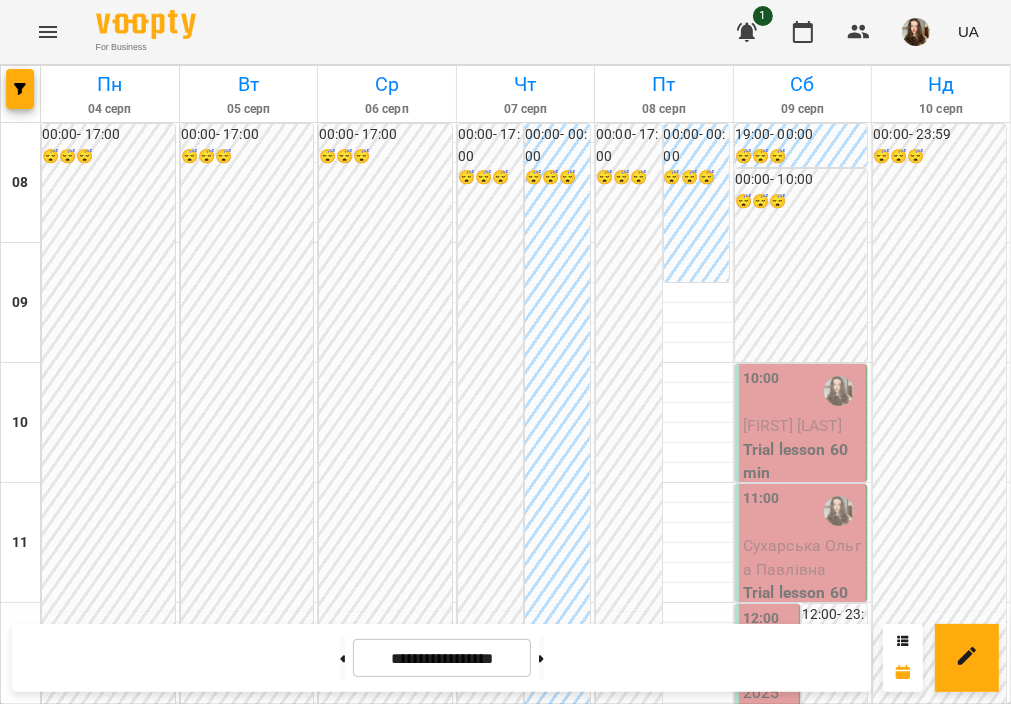 click at bounding box center (766, 658) 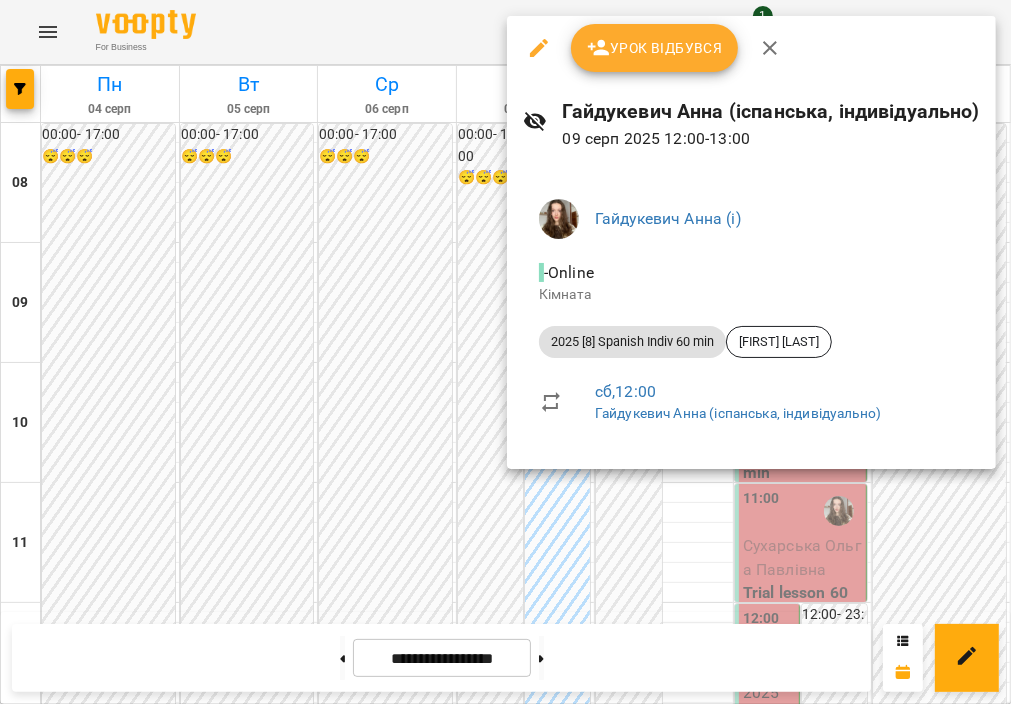 click at bounding box center [505, 352] 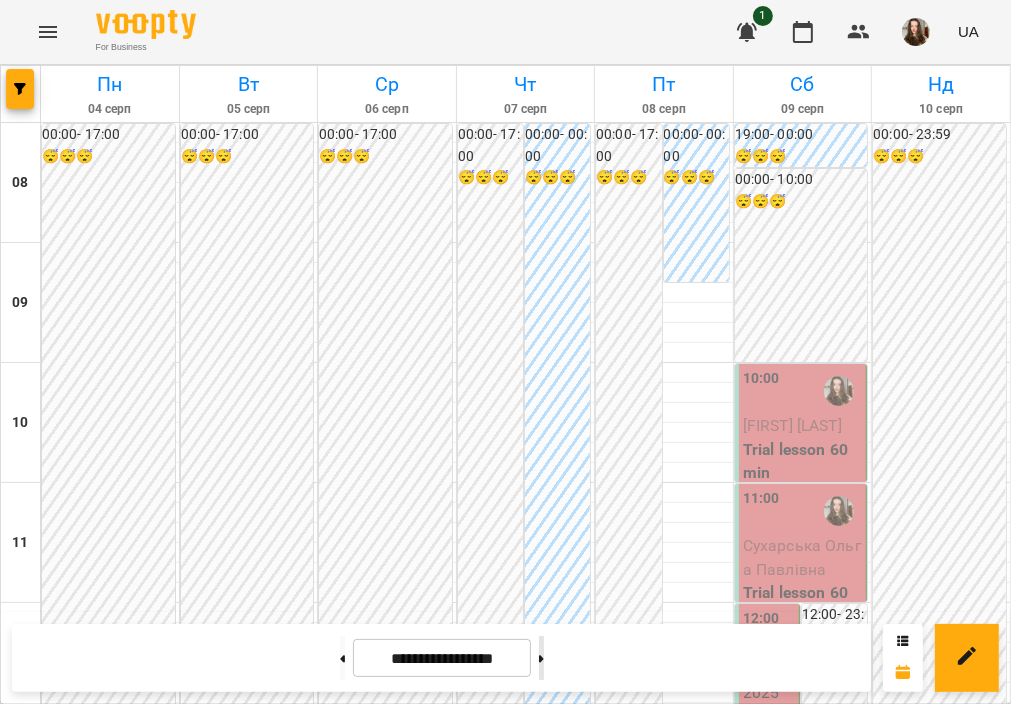 click at bounding box center (541, 658) 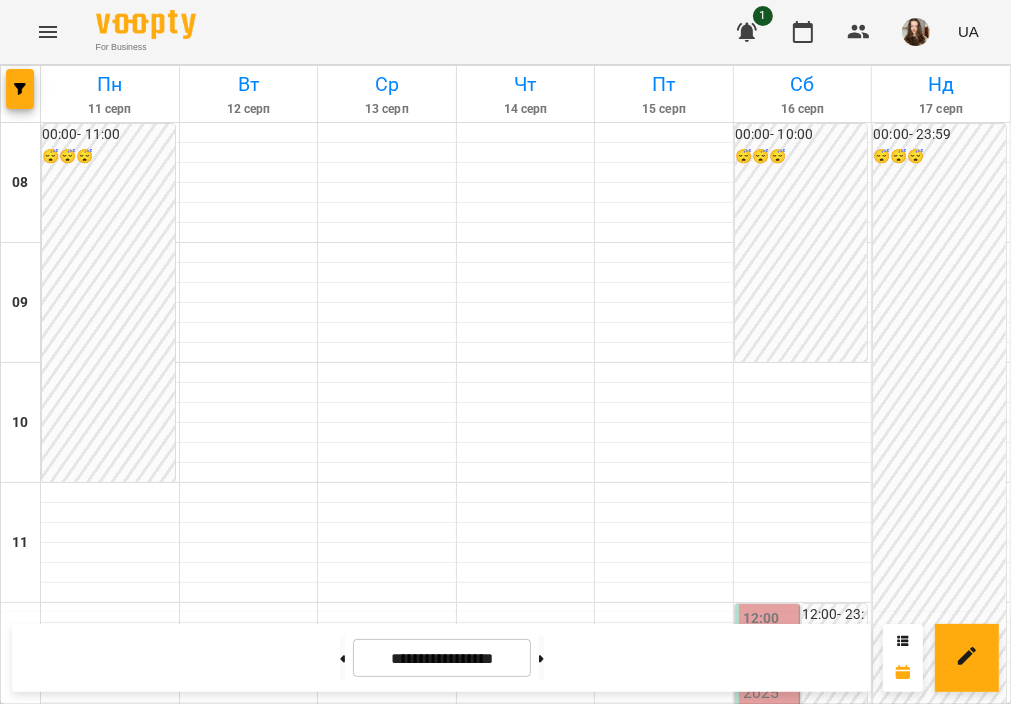 scroll, scrollTop: 951, scrollLeft: 0, axis: vertical 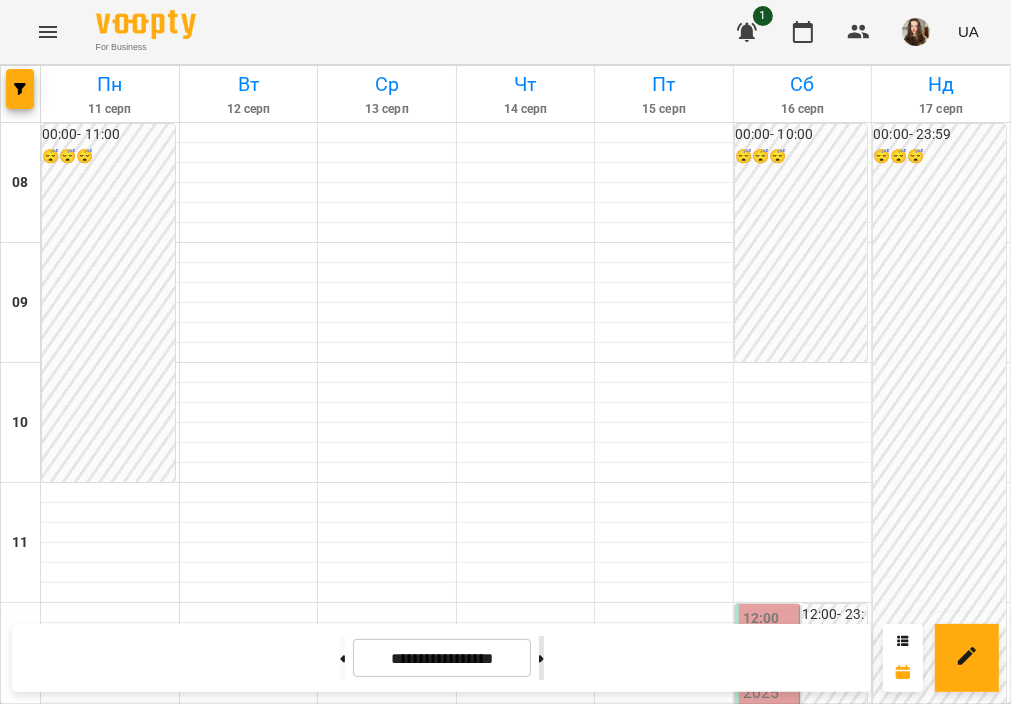 click at bounding box center [541, 658] 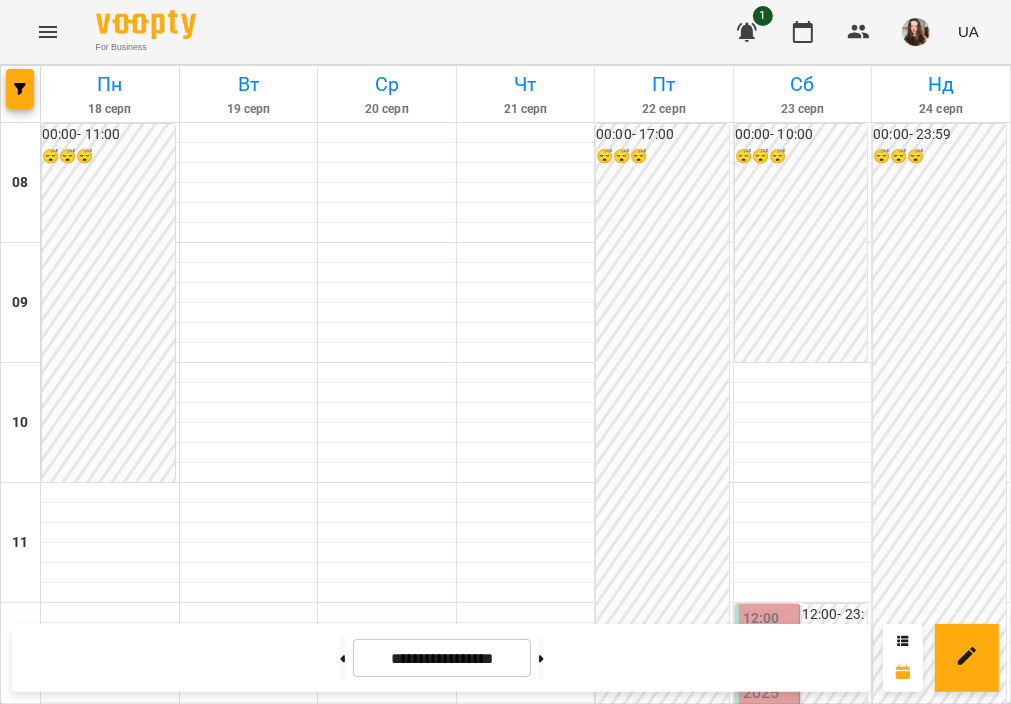 scroll, scrollTop: 1236, scrollLeft: 0, axis: vertical 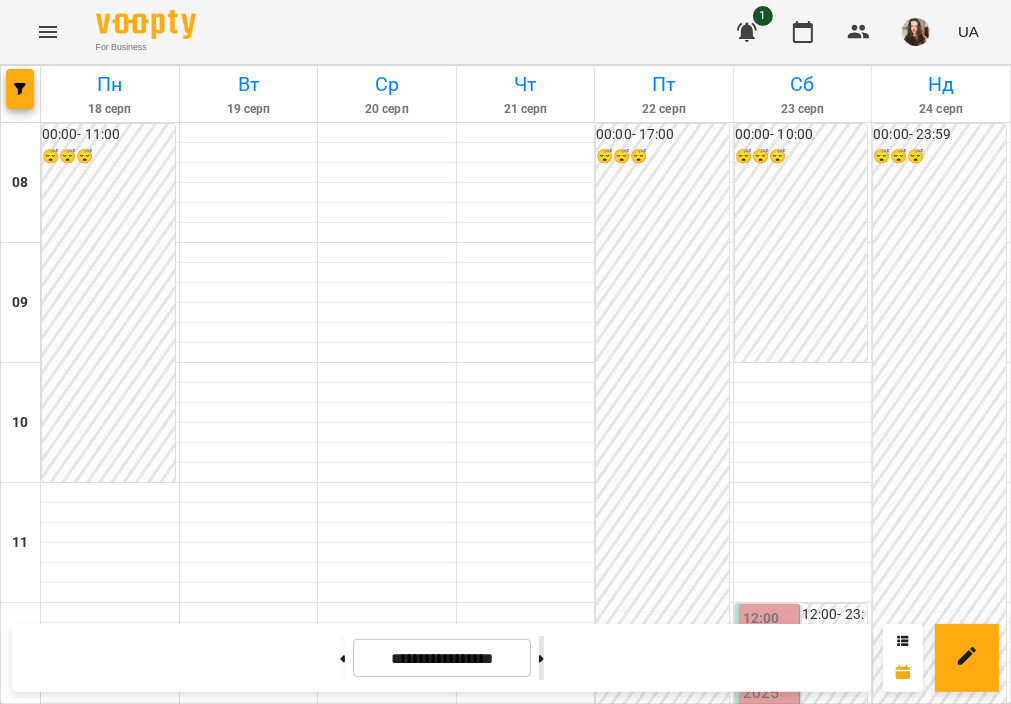 click at bounding box center (541, 658) 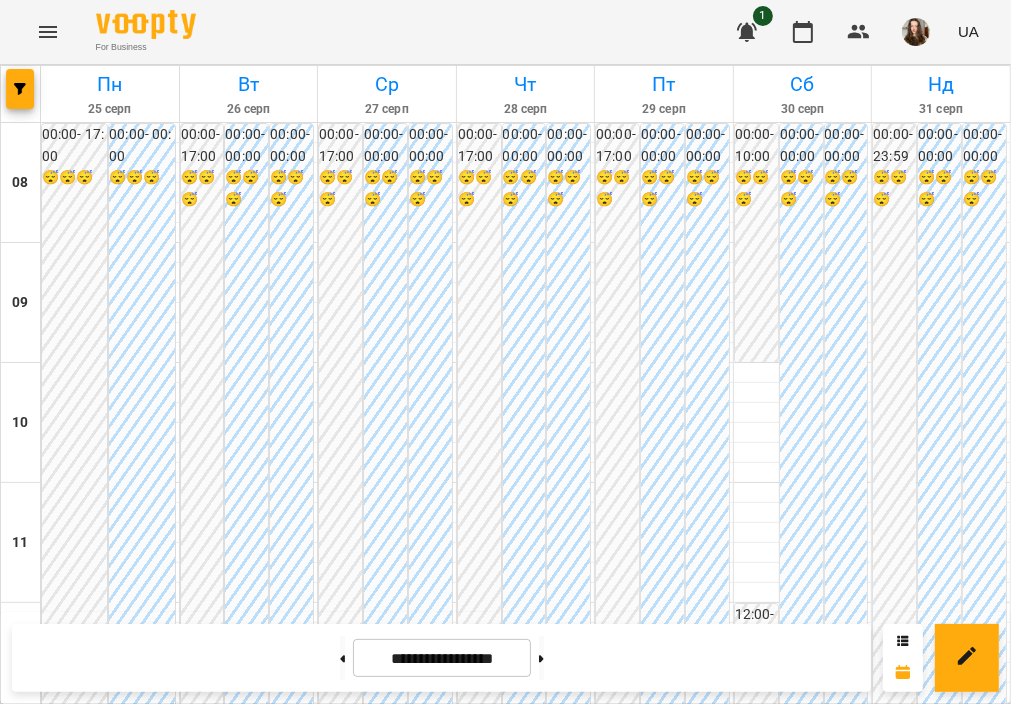 scroll, scrollTop: 452, scrollLeft: 0, axis: vertical 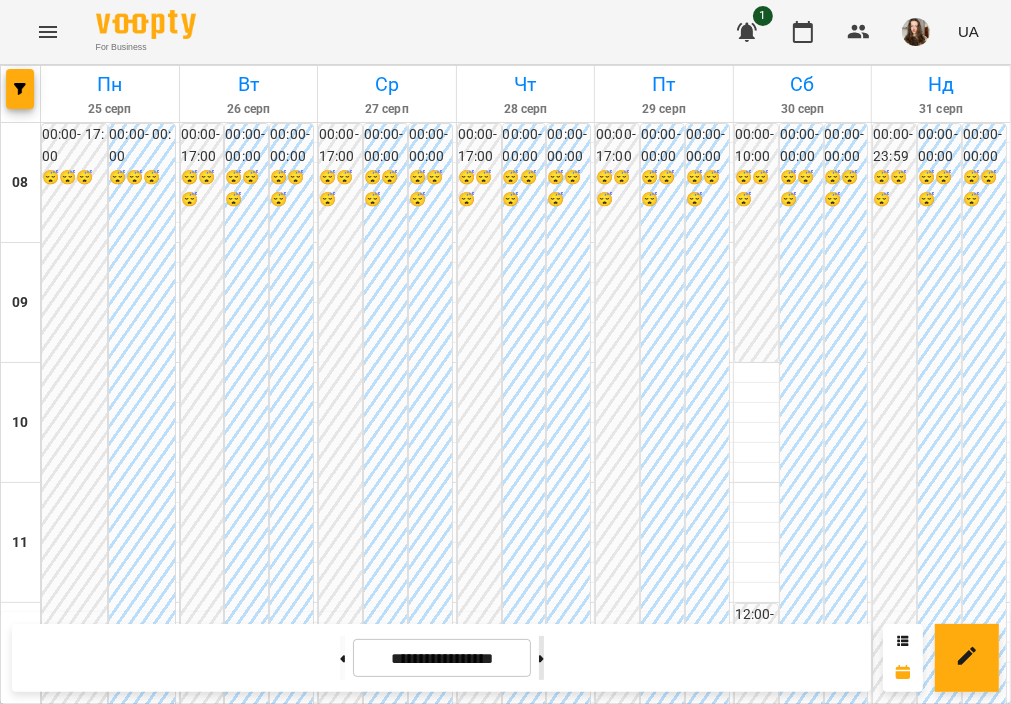 click at bounding box center [541, 658] 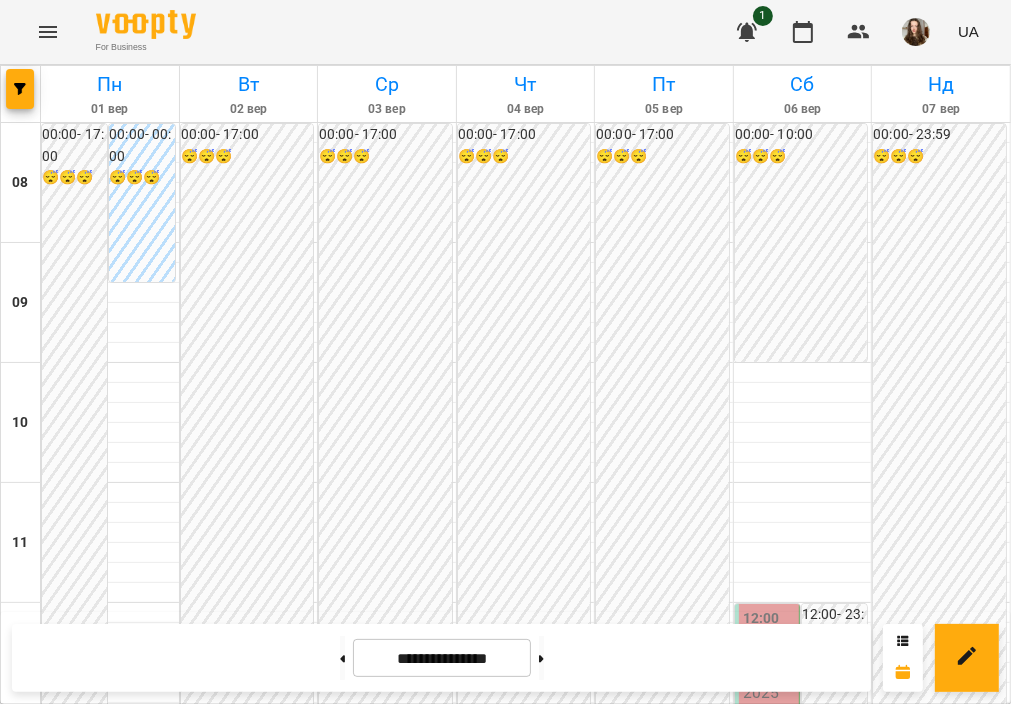 scroll, scrollTop: 863, scrollLeft: 0, axis: vertical 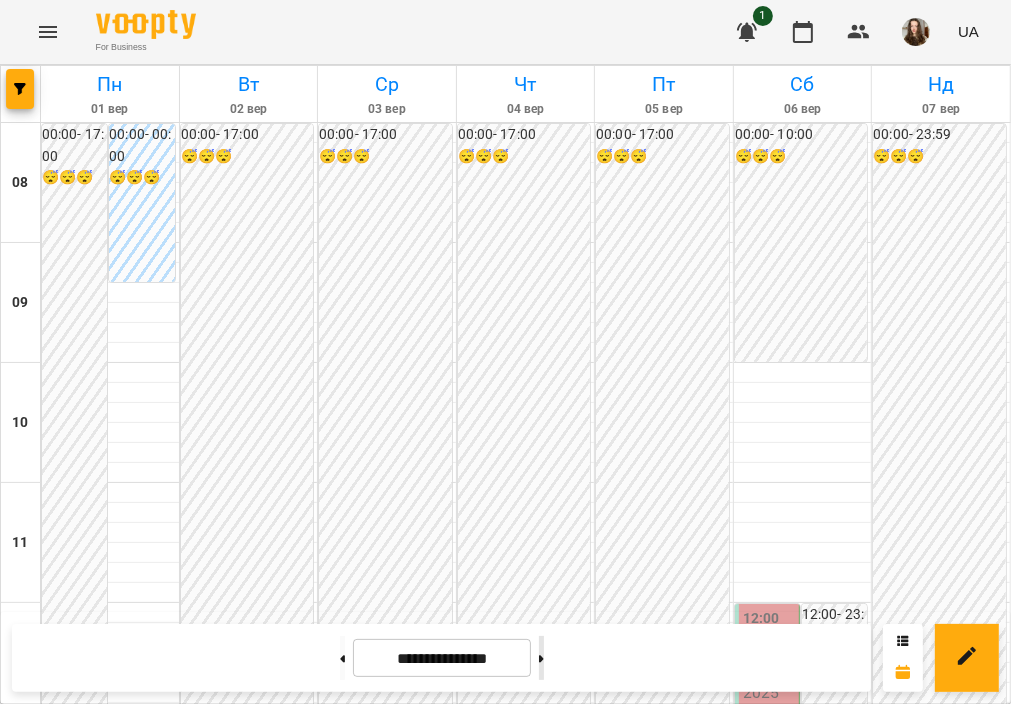 click at bounding box center (541, 658) 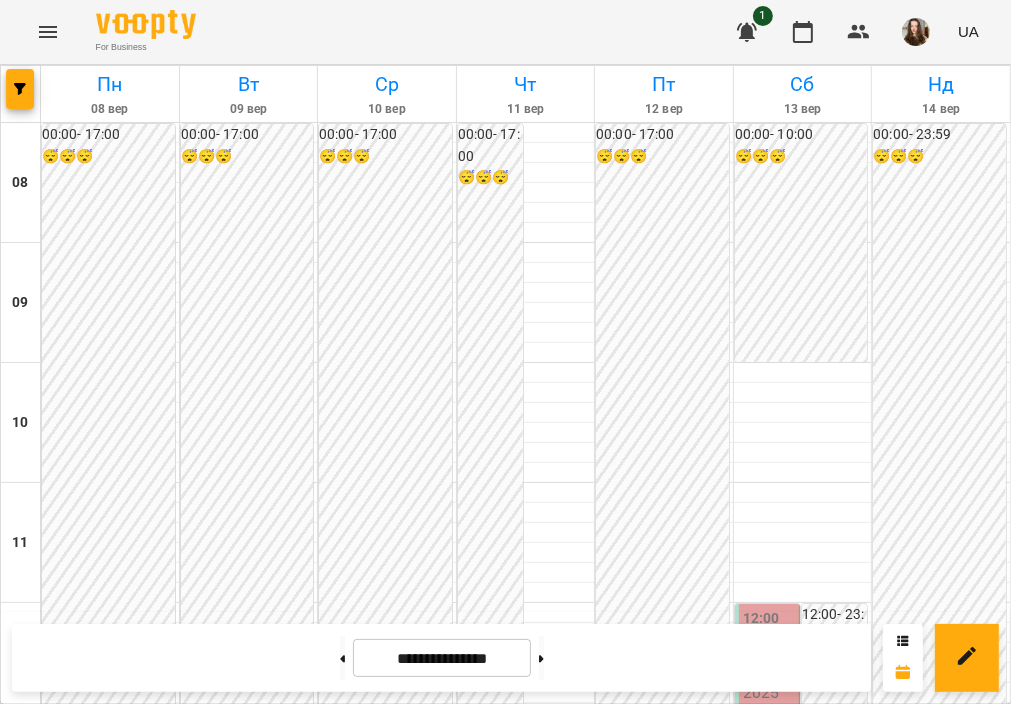scroll, scrollTop: 952, scrollLeft: 0, axis: vertical 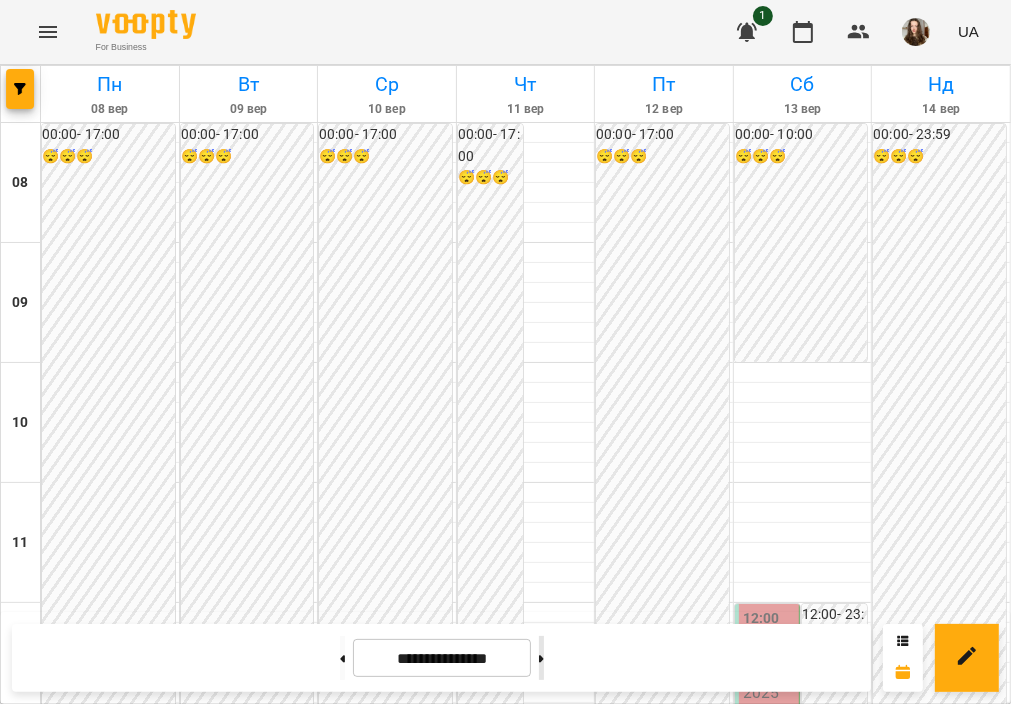 click at bounding box center [541, 658] 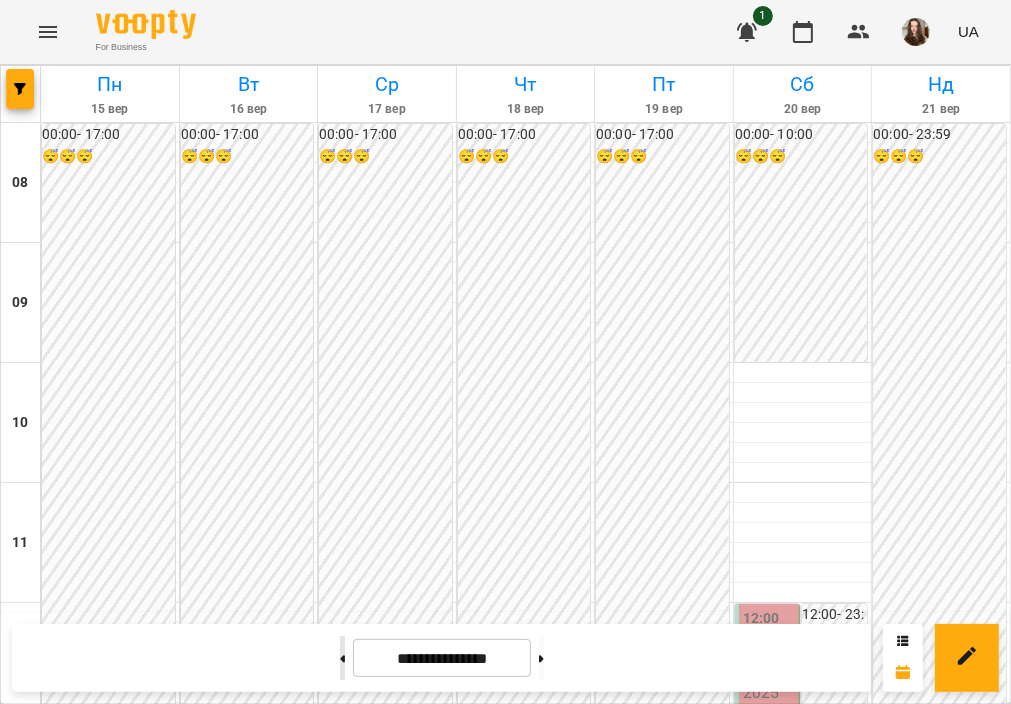 click at bounding box center (342, 658) 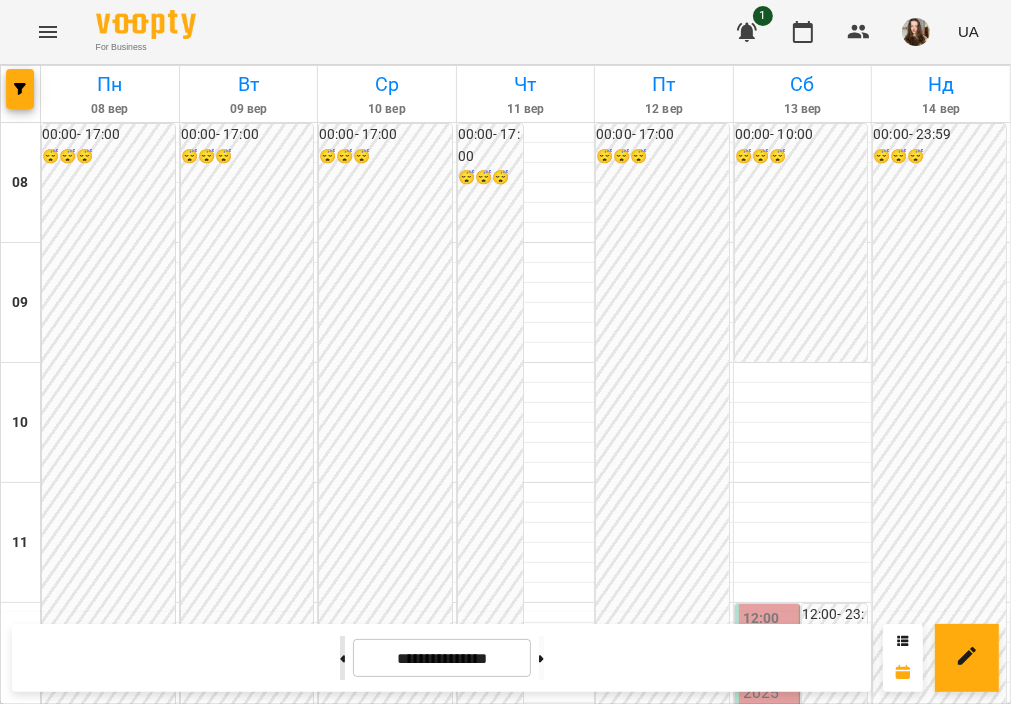 click at bounding box center (342, 658) 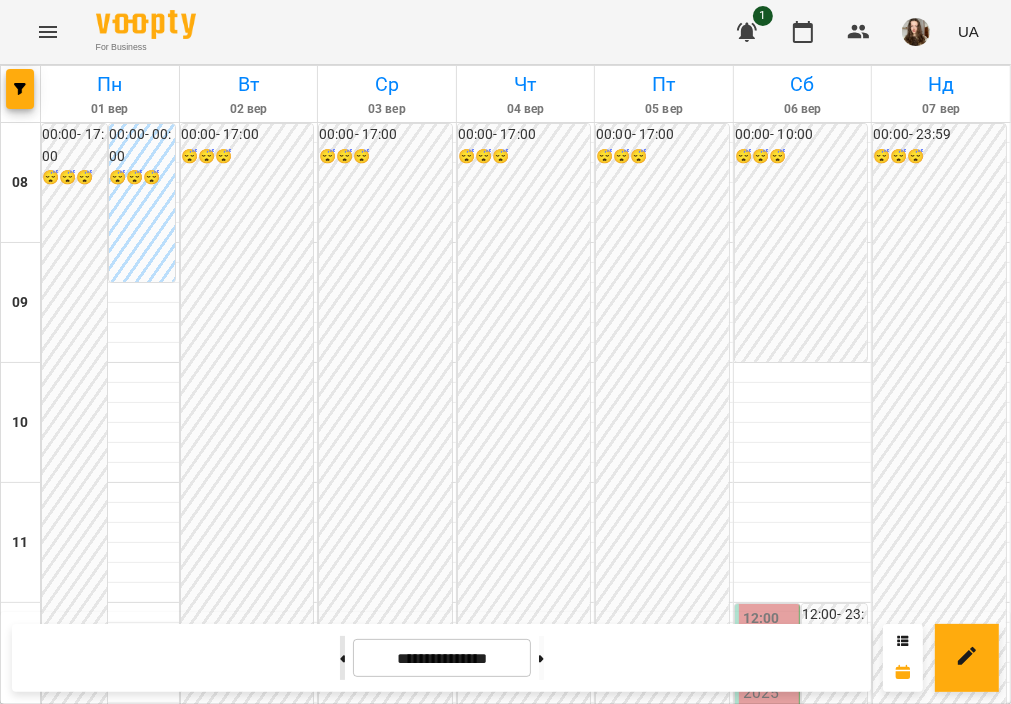 click at bounding box center (342, 658) 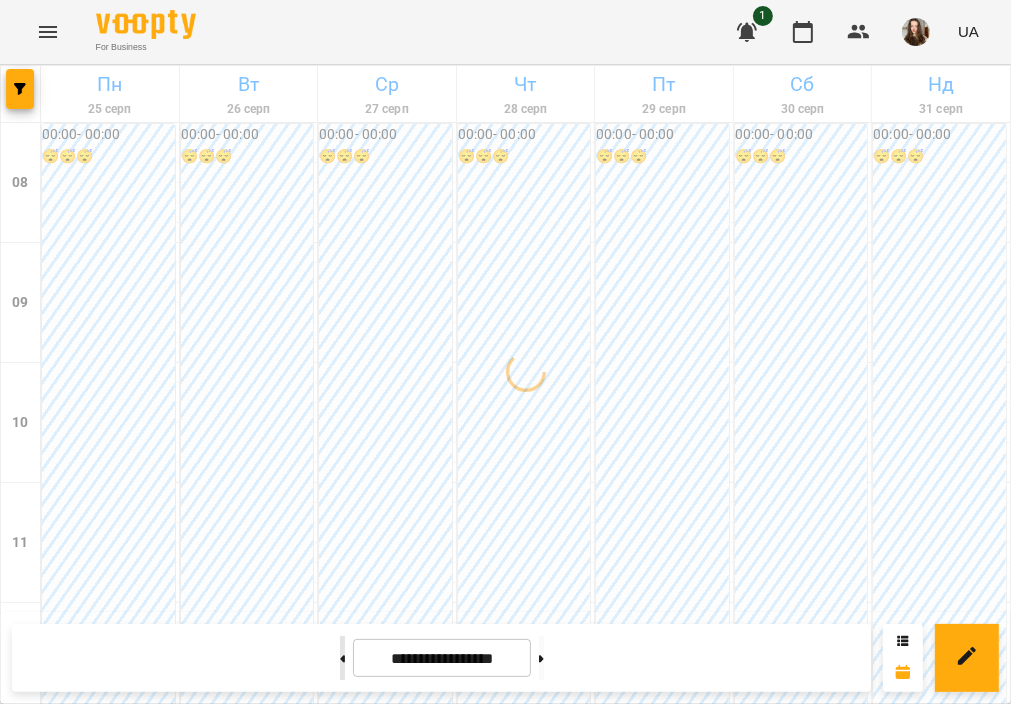 click at bounding box center [342, 658] 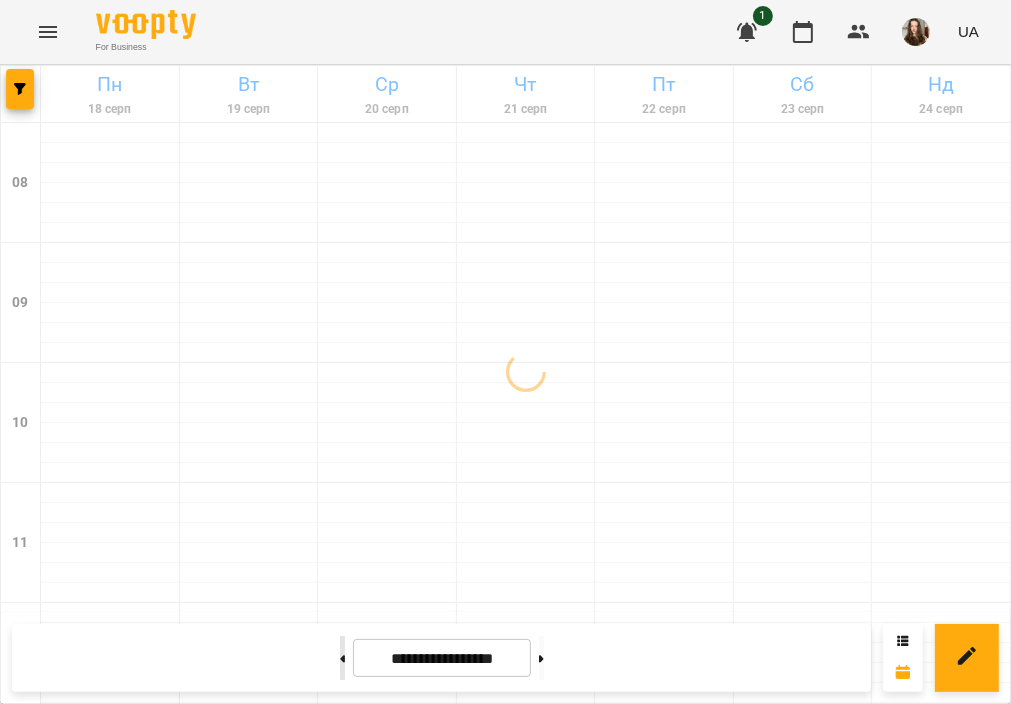 click at bounding box center (342, 658) 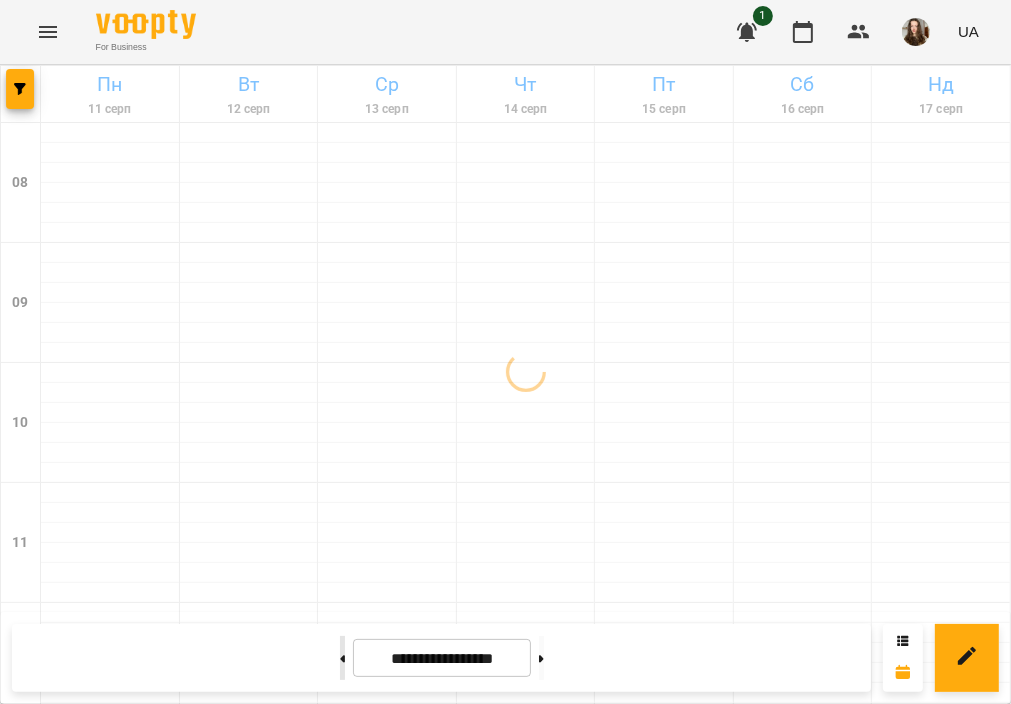click at bounding box center [342, 658] 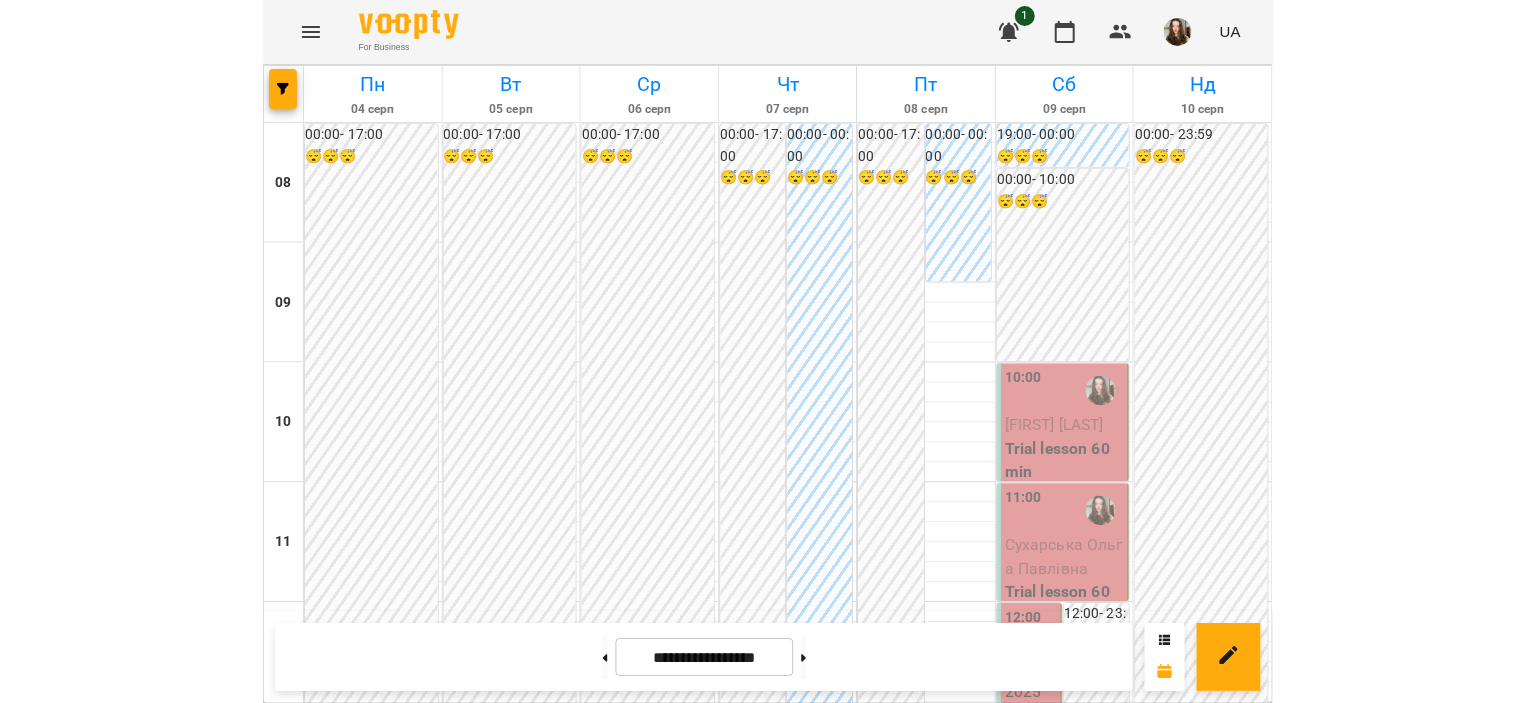 scroll, scrollTop: 168, scrollLeft: 0, axis: vertical 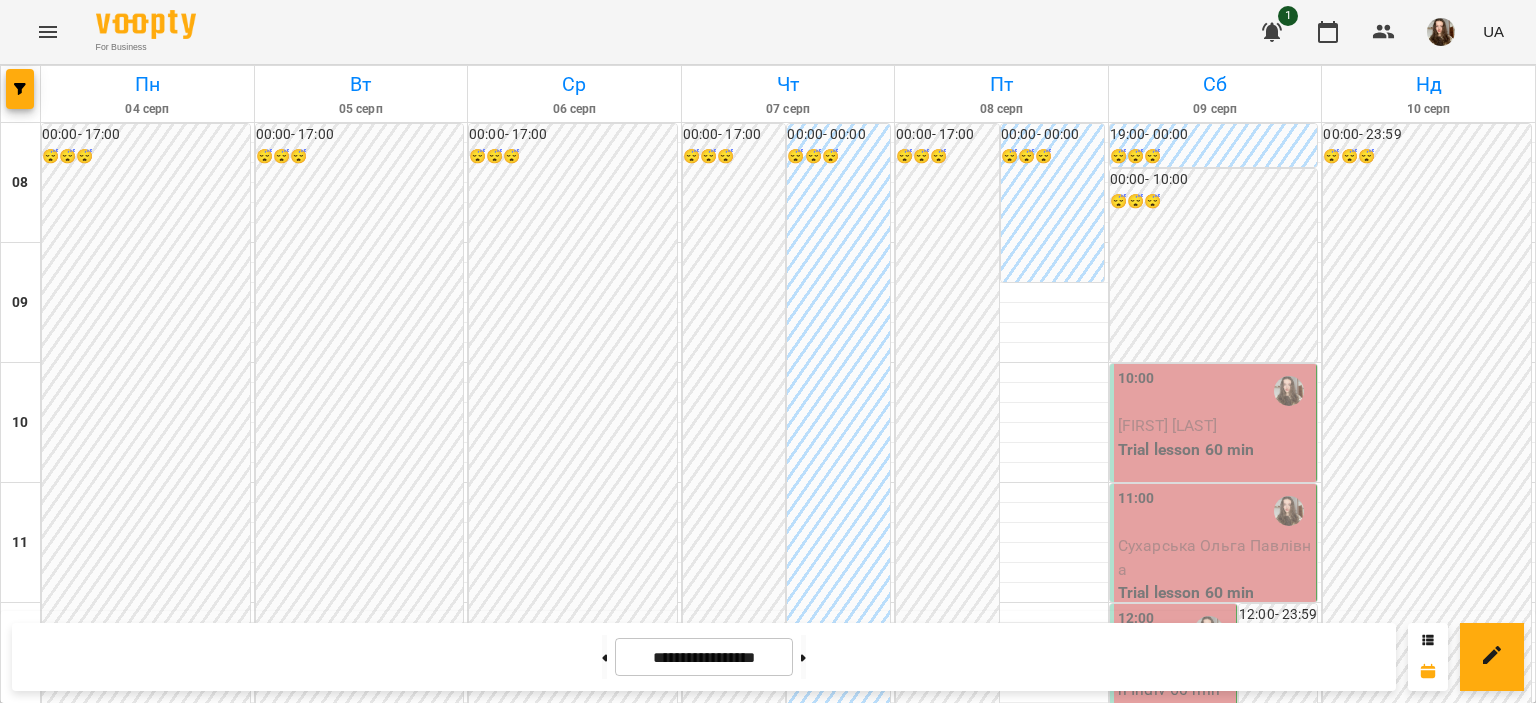 click on "10:00" at bounding box center (1215, 391) 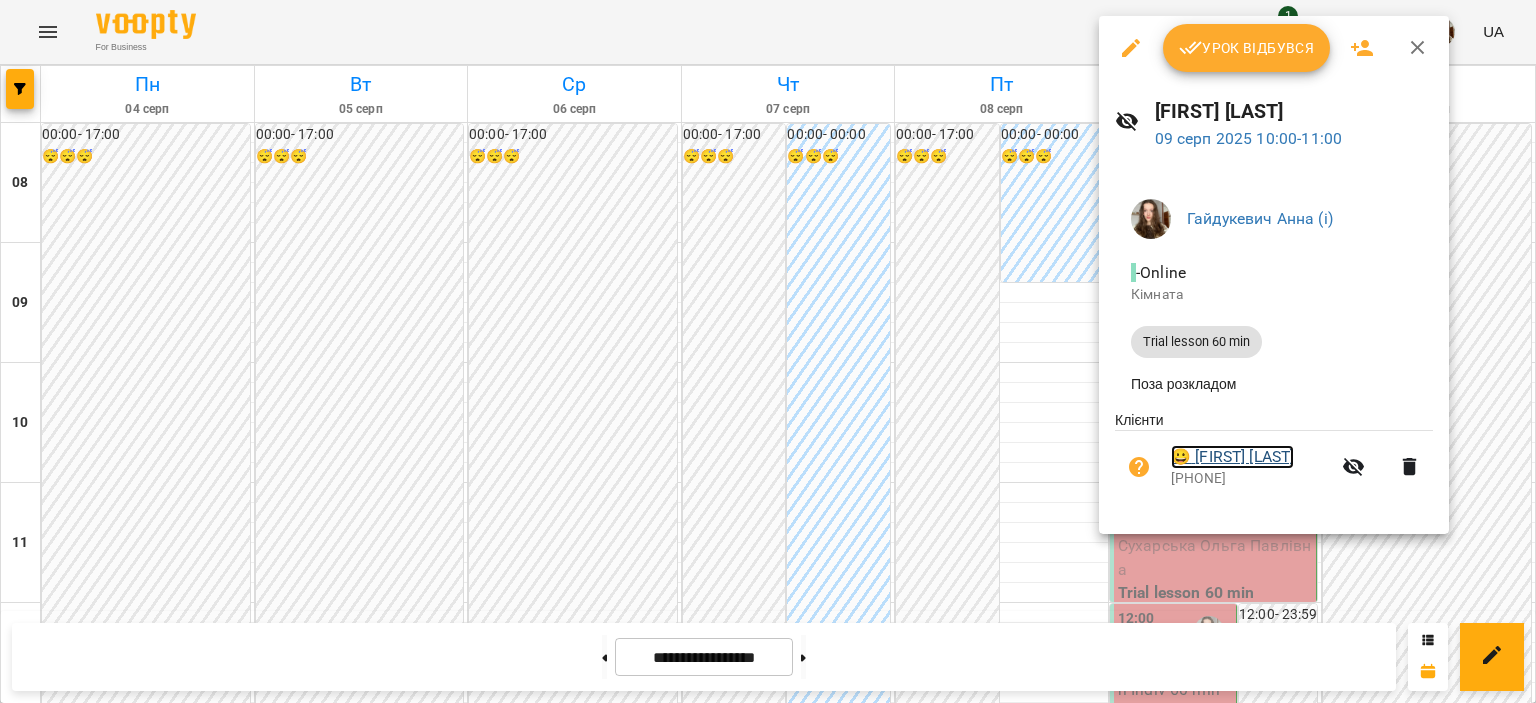click on "😀   [FIRST] [LAST]" at bounding box center [1232, 457] 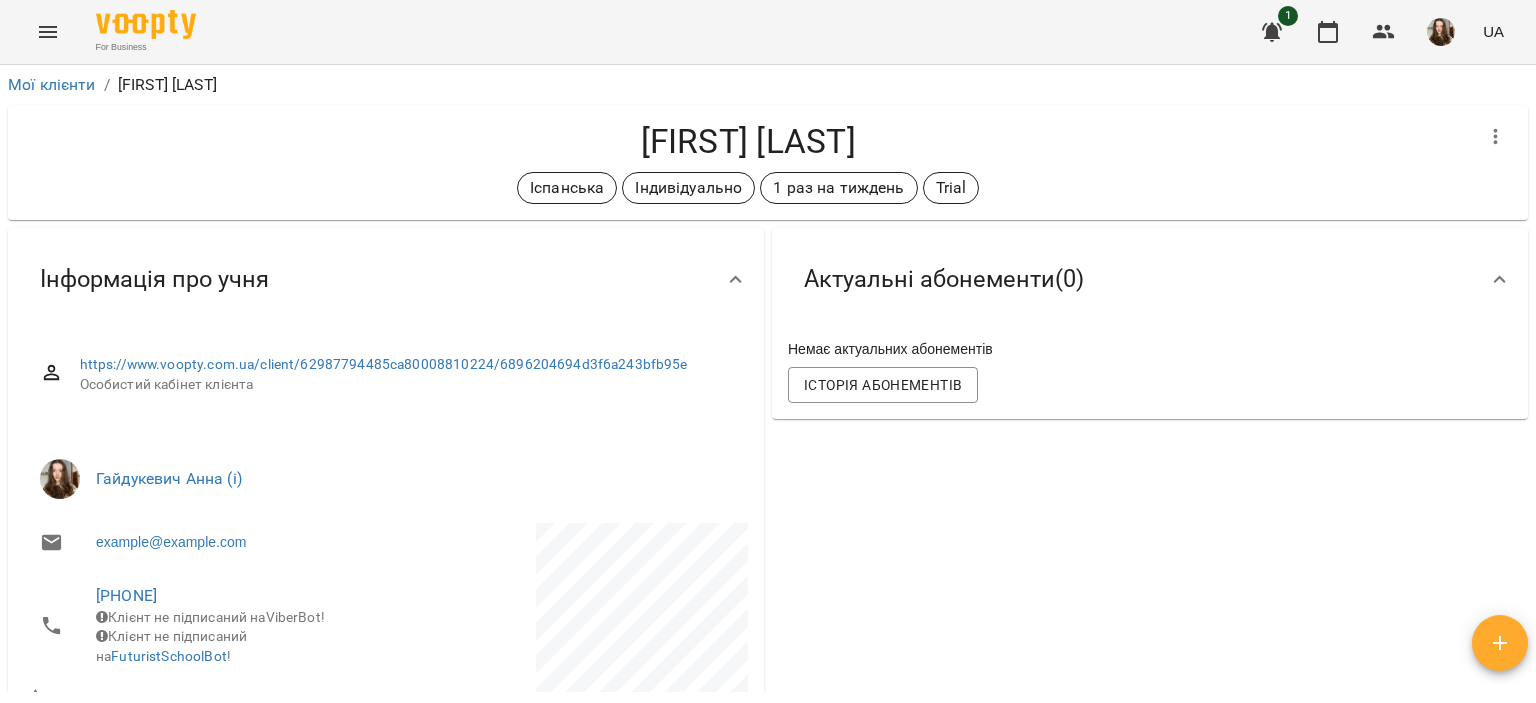 drag, startPoint x: 917, startPoint y: 139, endPoint x: 388, endPoint y: 155, distance: 529.2419 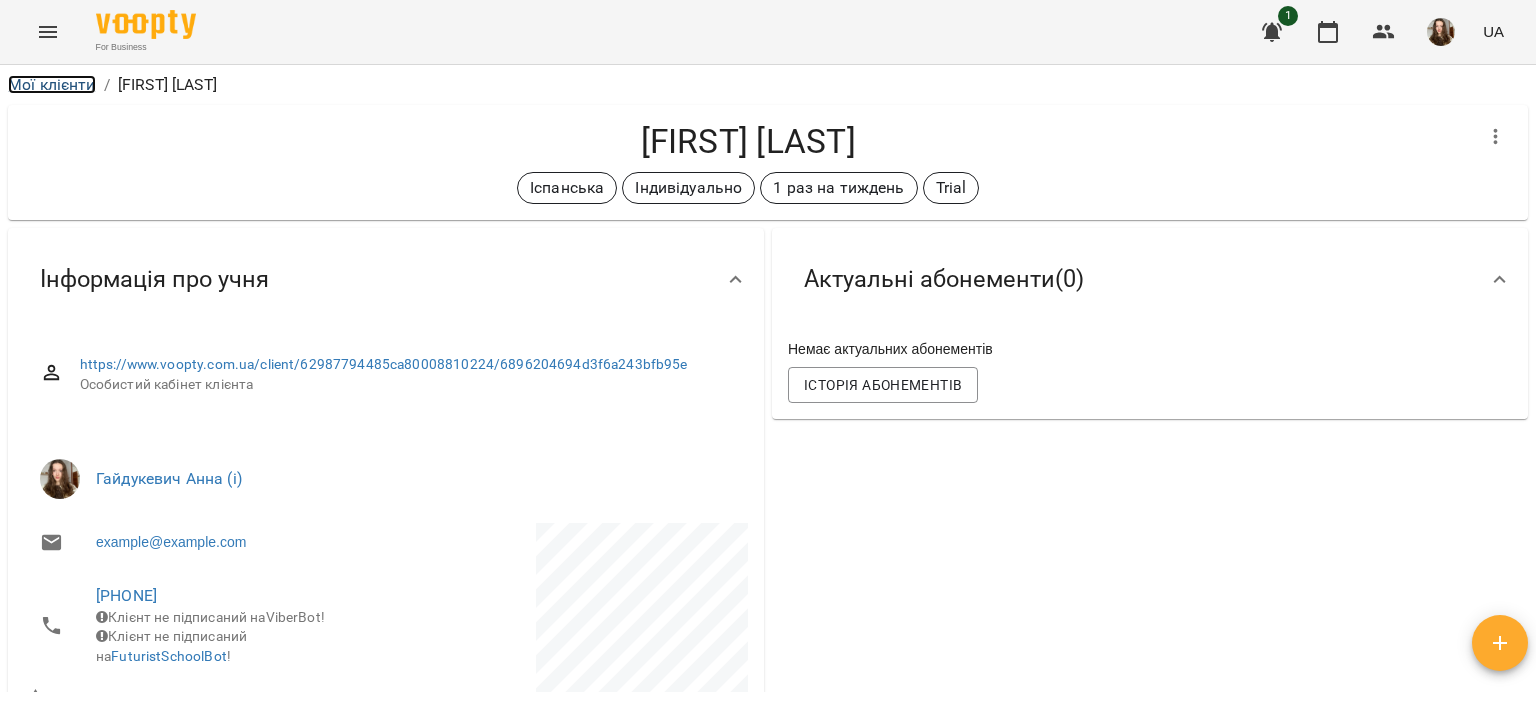 click on "Мої клієнти" at bounding box center [52, 84] 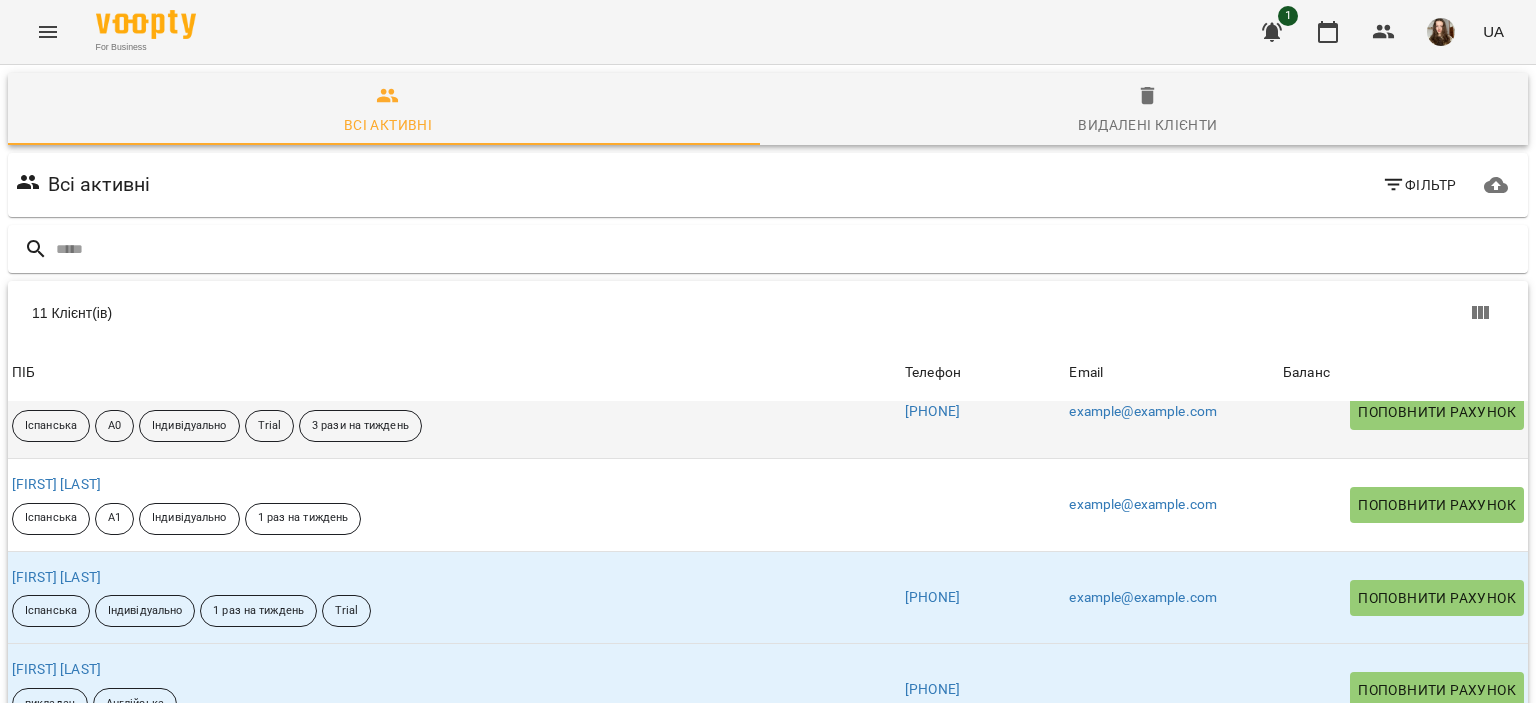 scroll, scrollTop: 144, scrollLeft: 0, axis: vertical 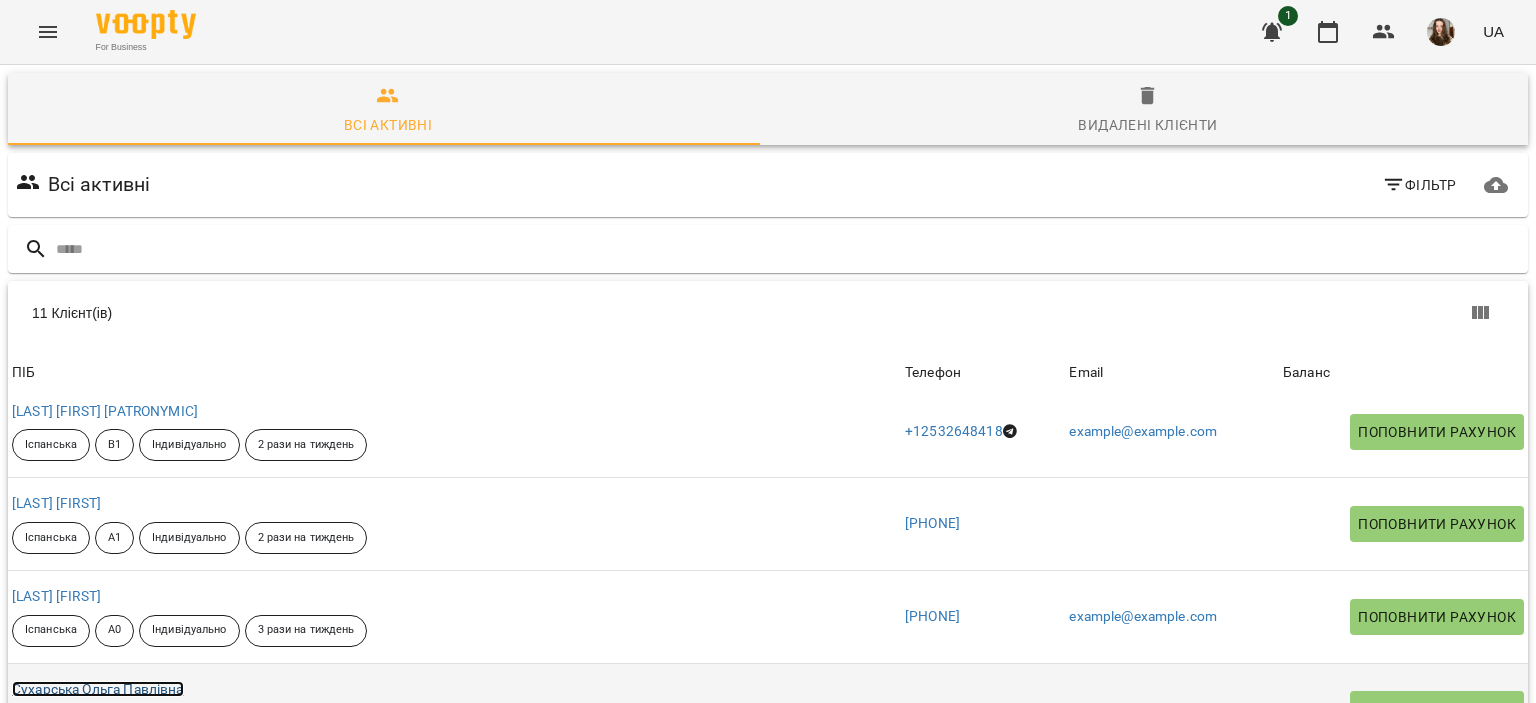 click on "Сухарська Ольга Павлівна" at bounding box center [98, 689] 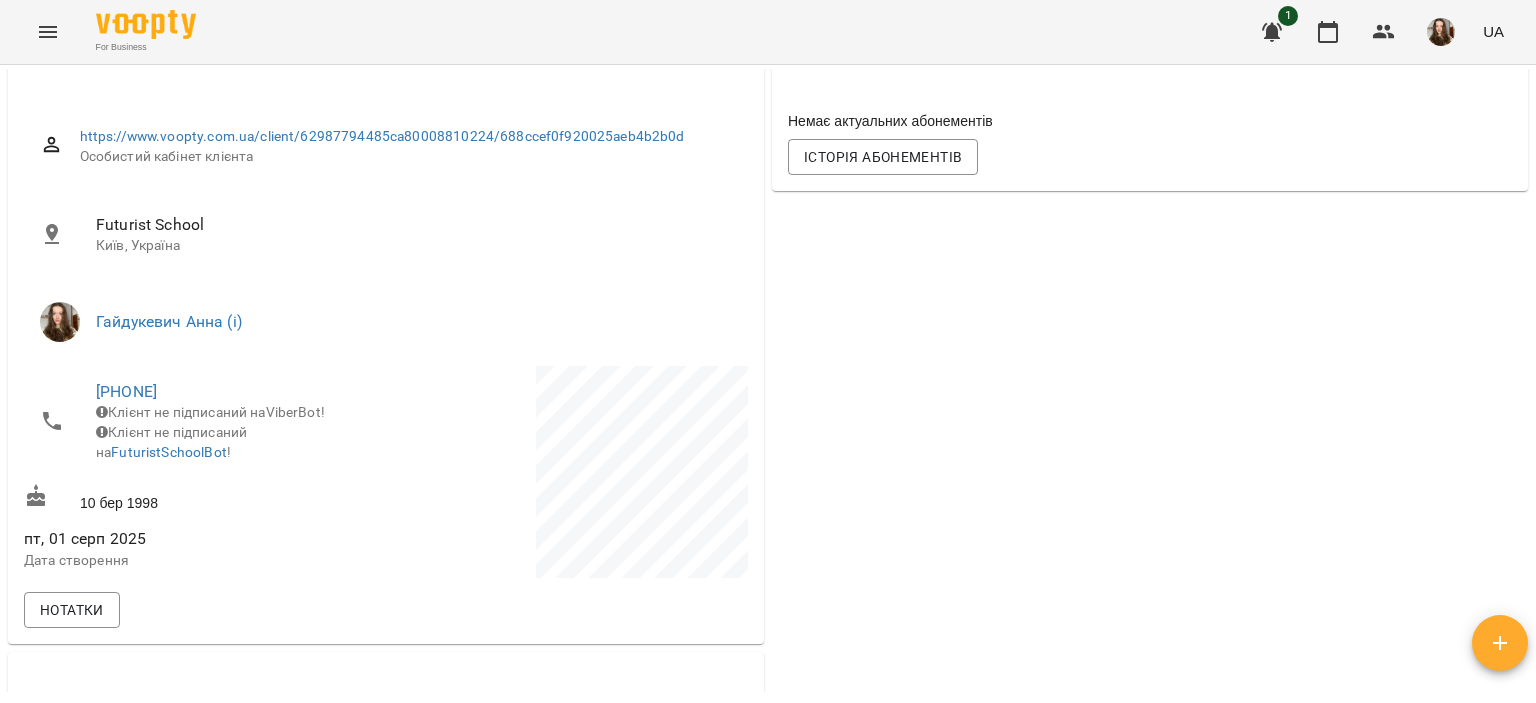 scroll, scrollTop: 0, scrollLeft: 0, axis: both 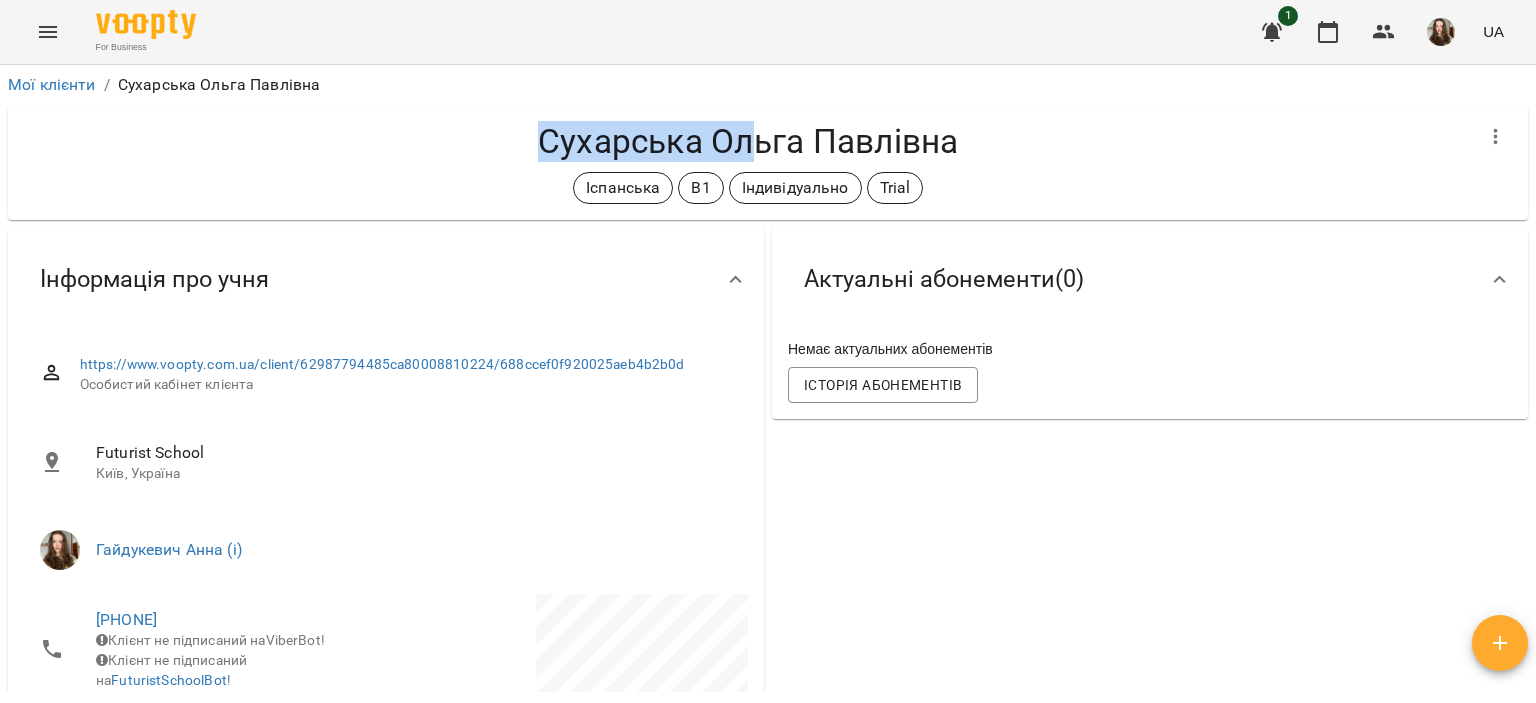 drag, startPoint x: 664, startPoint y: 126, endPoint x: 487, endPoint y: 103, distance: 178.4881 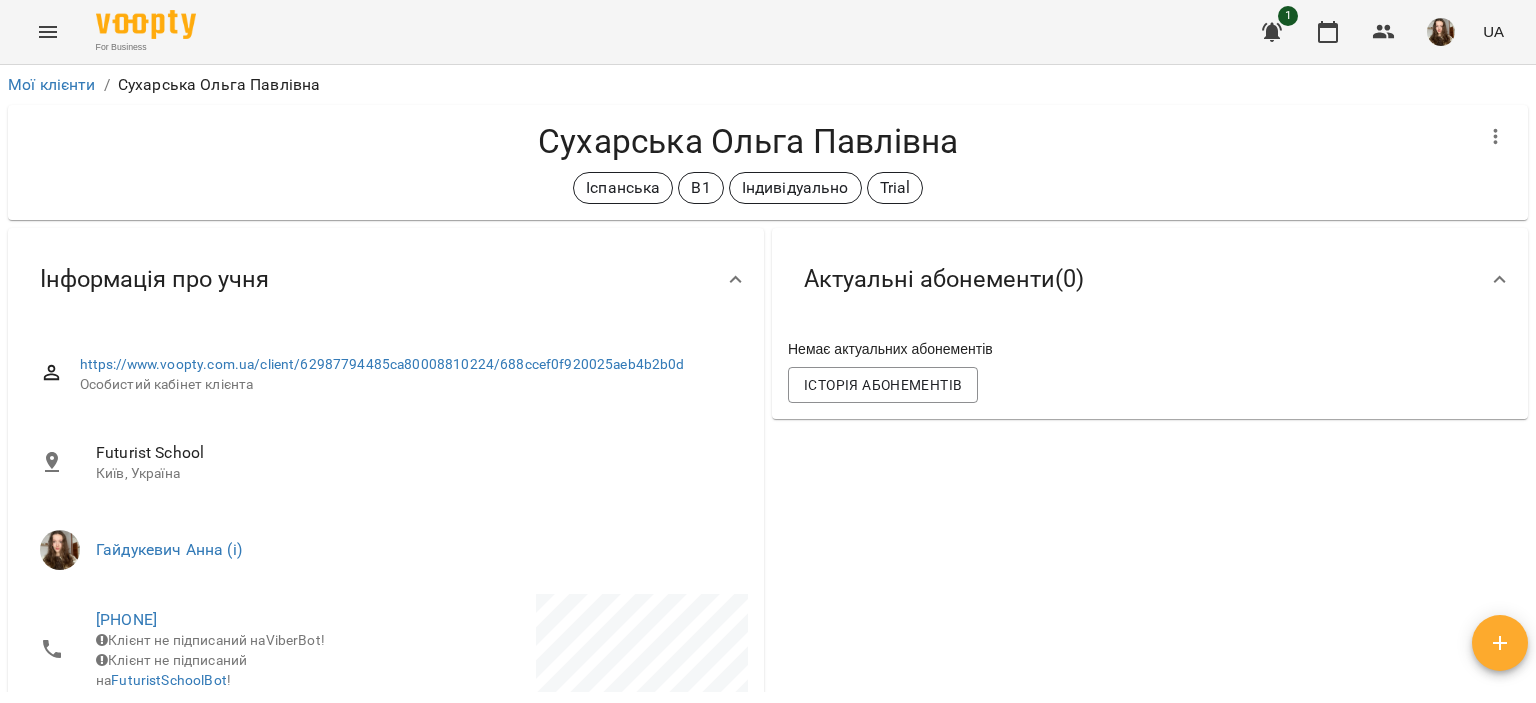 click on "Сухарська Ольга Павлівна" at bounding box center [748, 141] 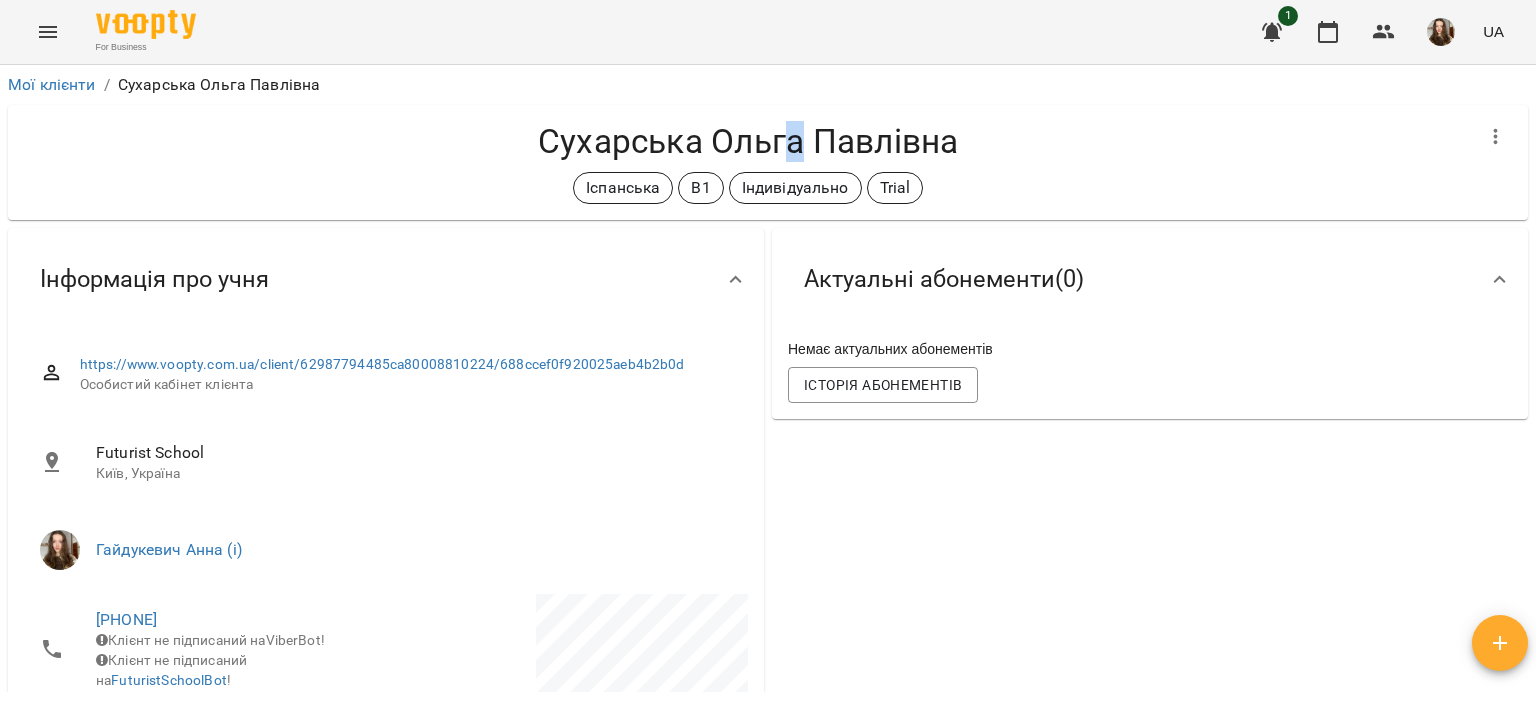 drag, startPoint x: 795, startPoint y: 139, endPoint x: 783, endPoint y: 138, distance: 12.0415945 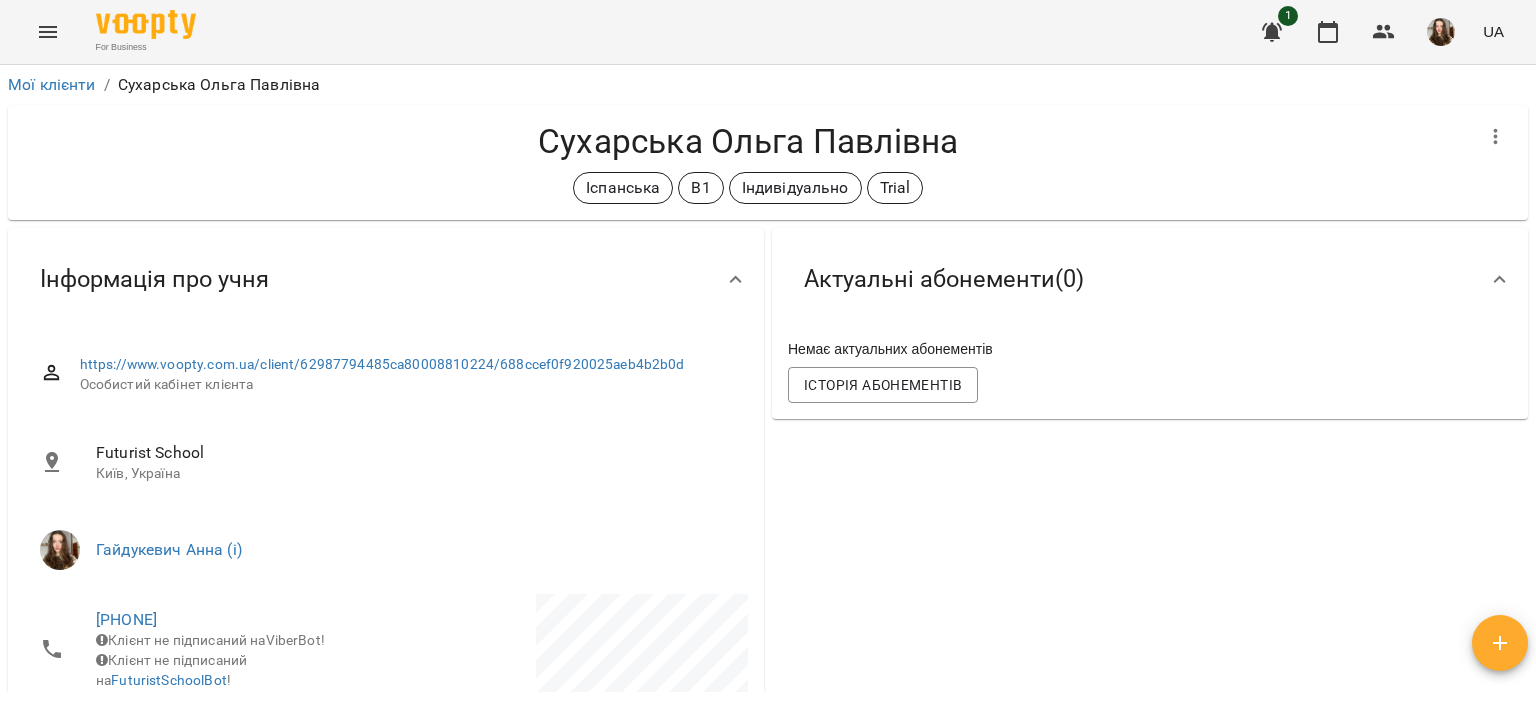 click on "Сухарська Ольга Павлівна" at bounding box center [748, 141] 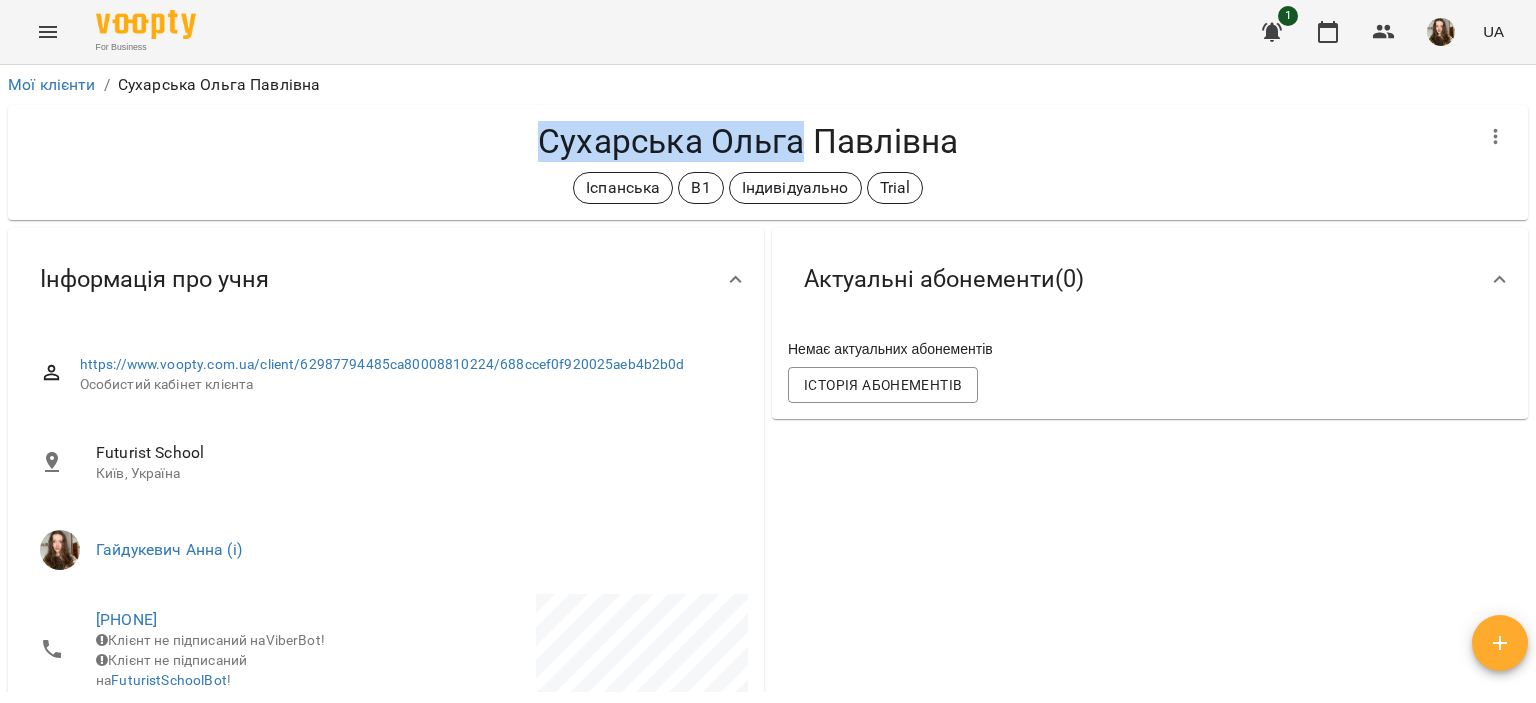 drag, startPoint x: 528, startPoint y: 141, endPoint x: 793, endPoint y: 142, distance: 265.0019 